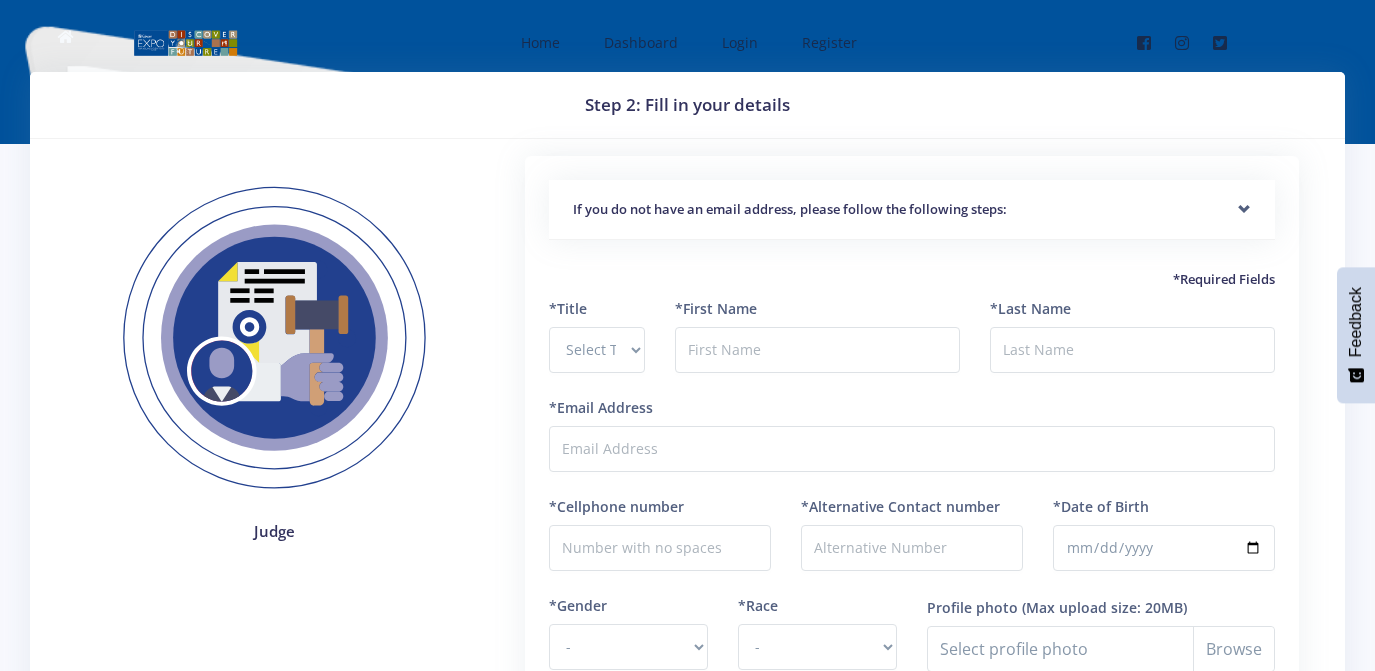 scroll, scrollTop: 0, scrollLeft: 0, axis: both 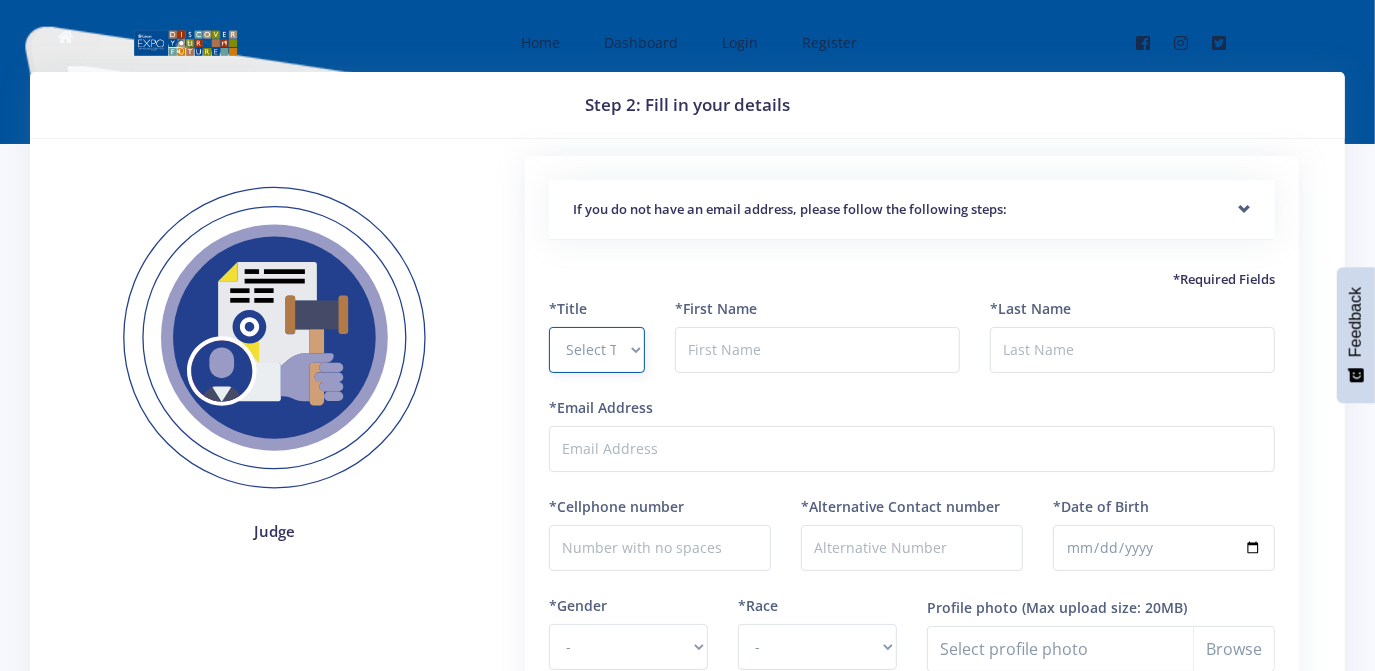 click on "Select Title
Prof
Dr
Mr
Mrs
Ms
Other" at bounding box center (597, 350) 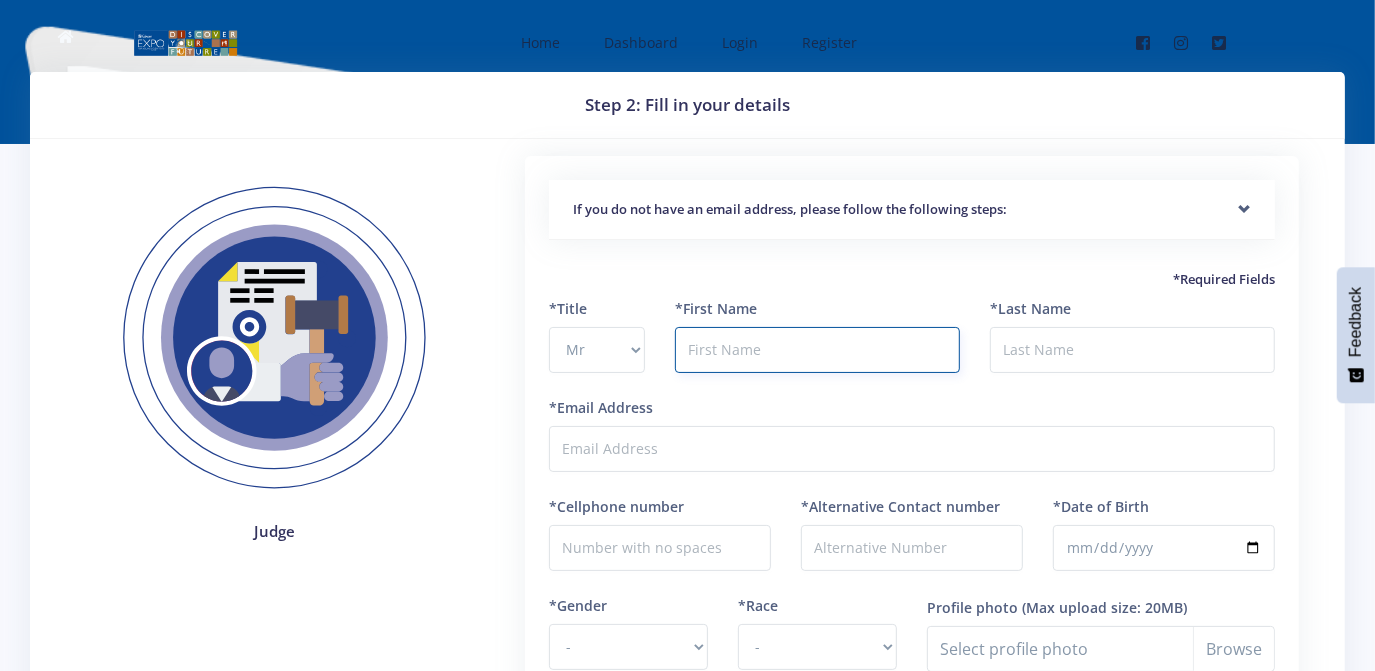 click at bounding box center [817, 350] 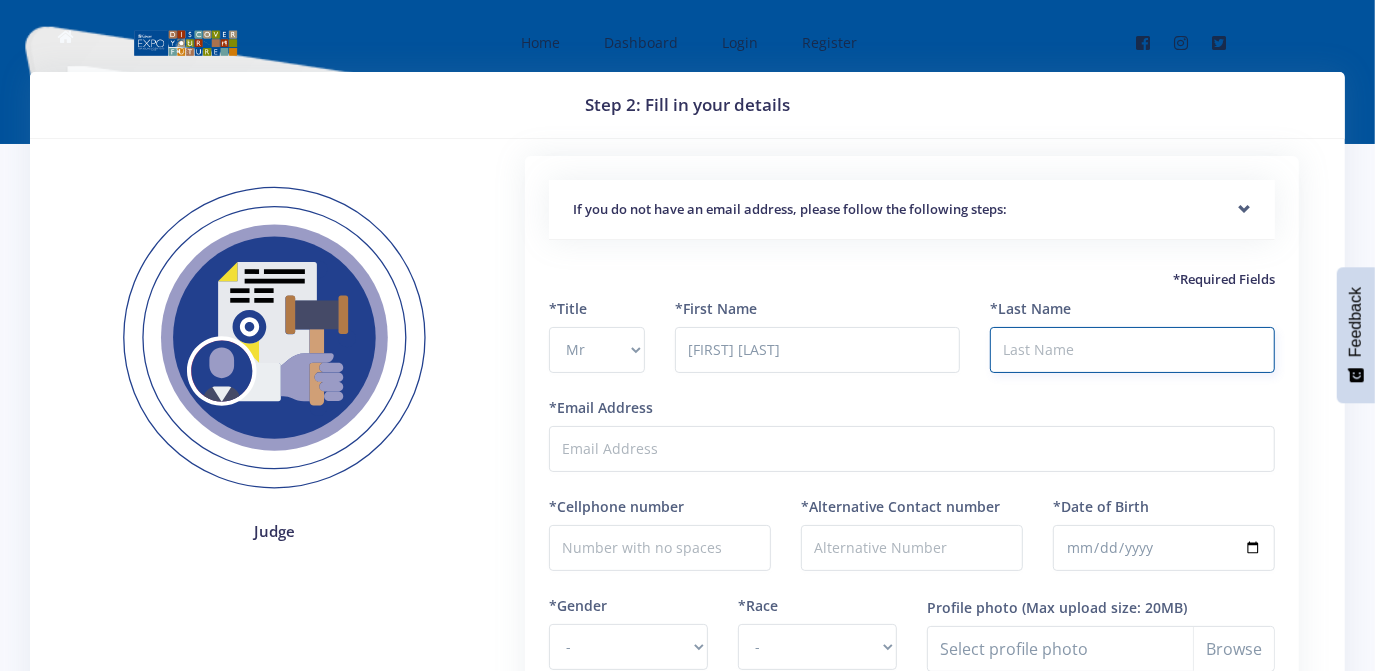 click on "*Last Name" at bounding box center [1132, 350] 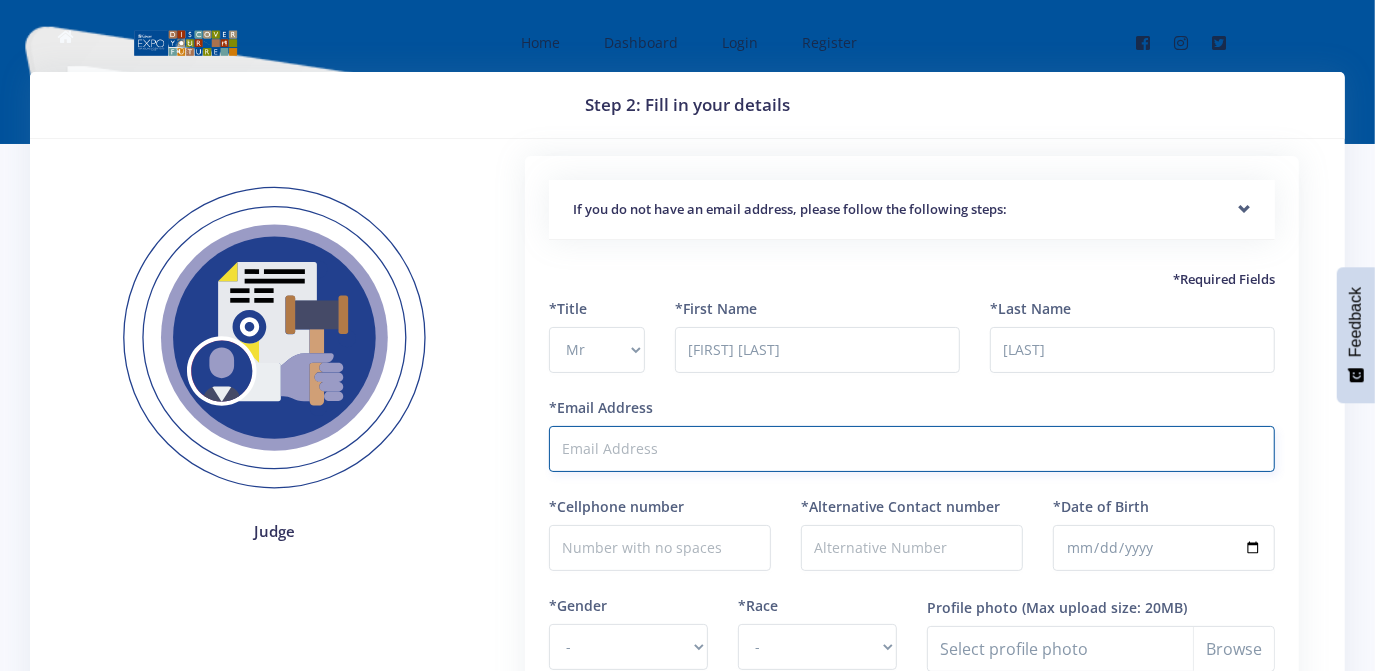click on "*Email Address" at bounding box center [912, 449] 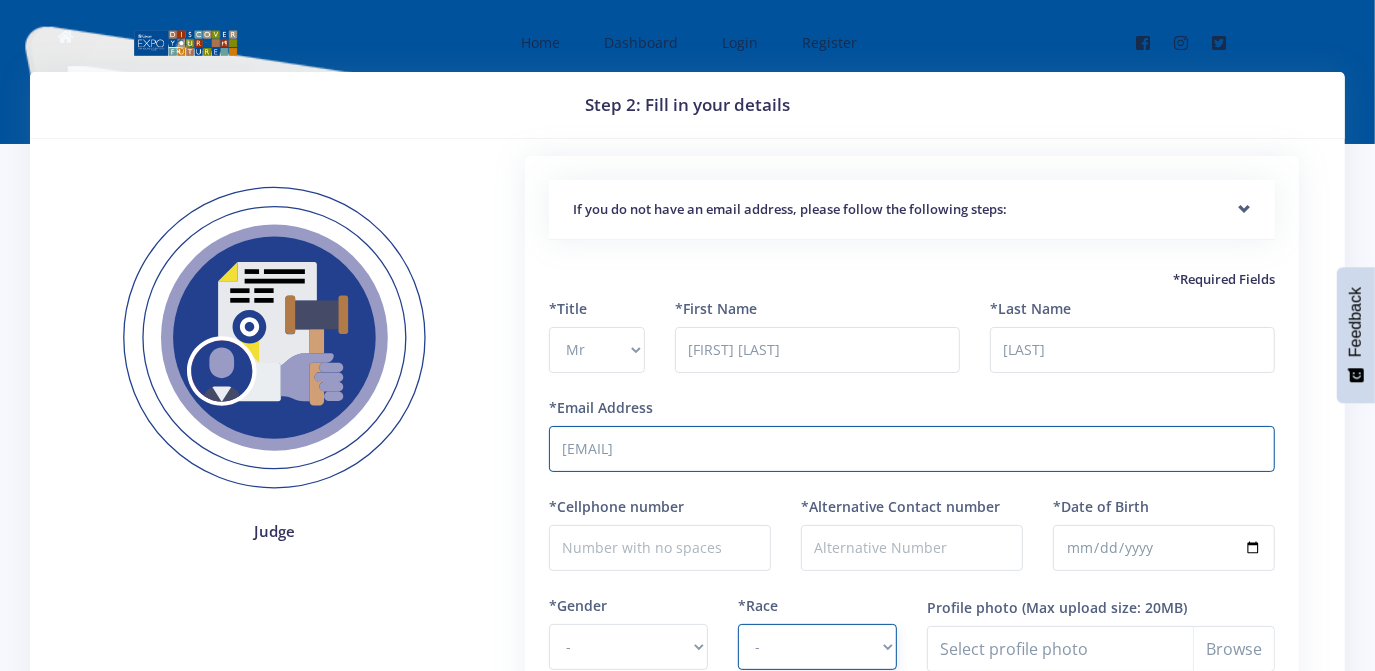 select on "African" 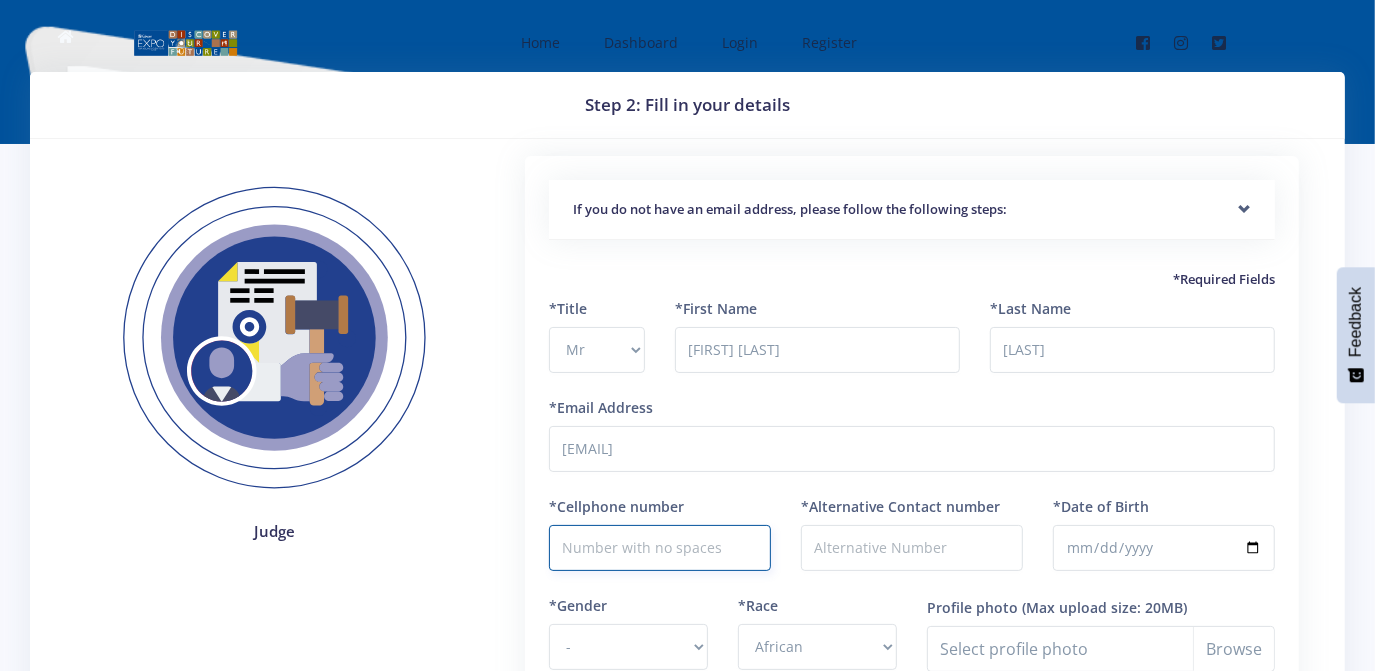 click on "*Cellphone number" at bounding box center (660, 548) 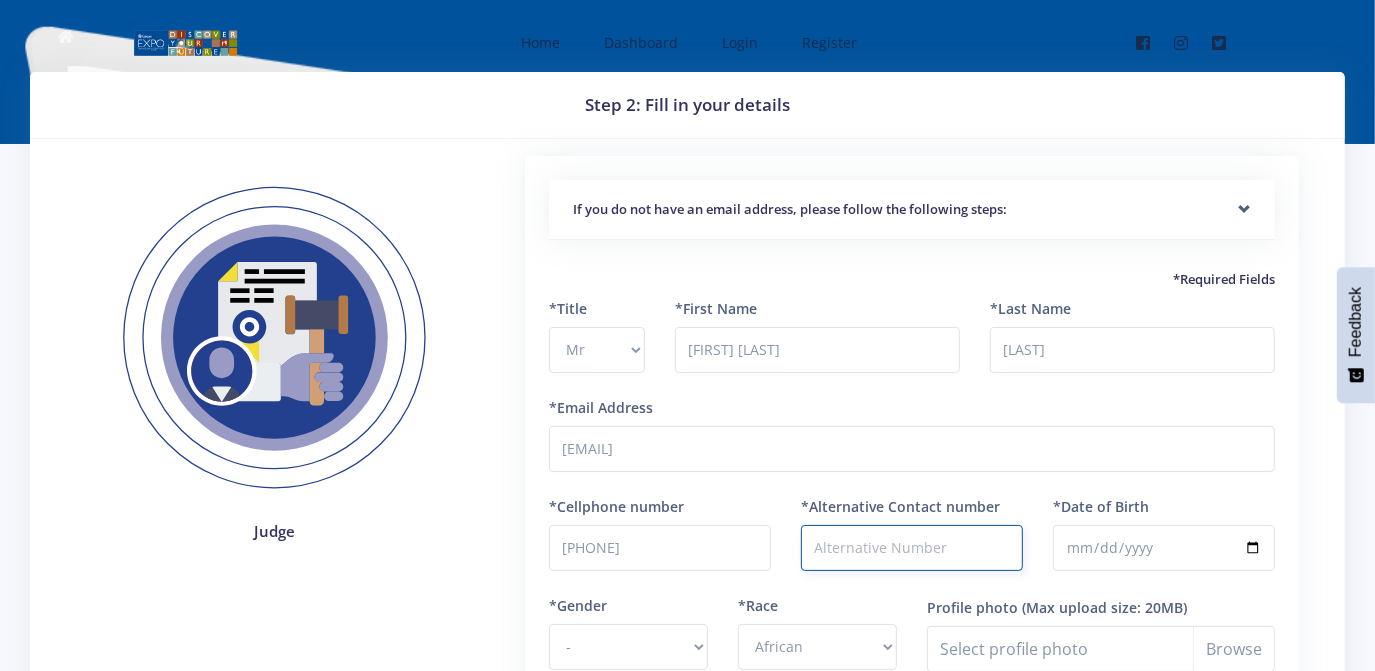click on "*Alternative Contact number" at bounding box center (912, 548) 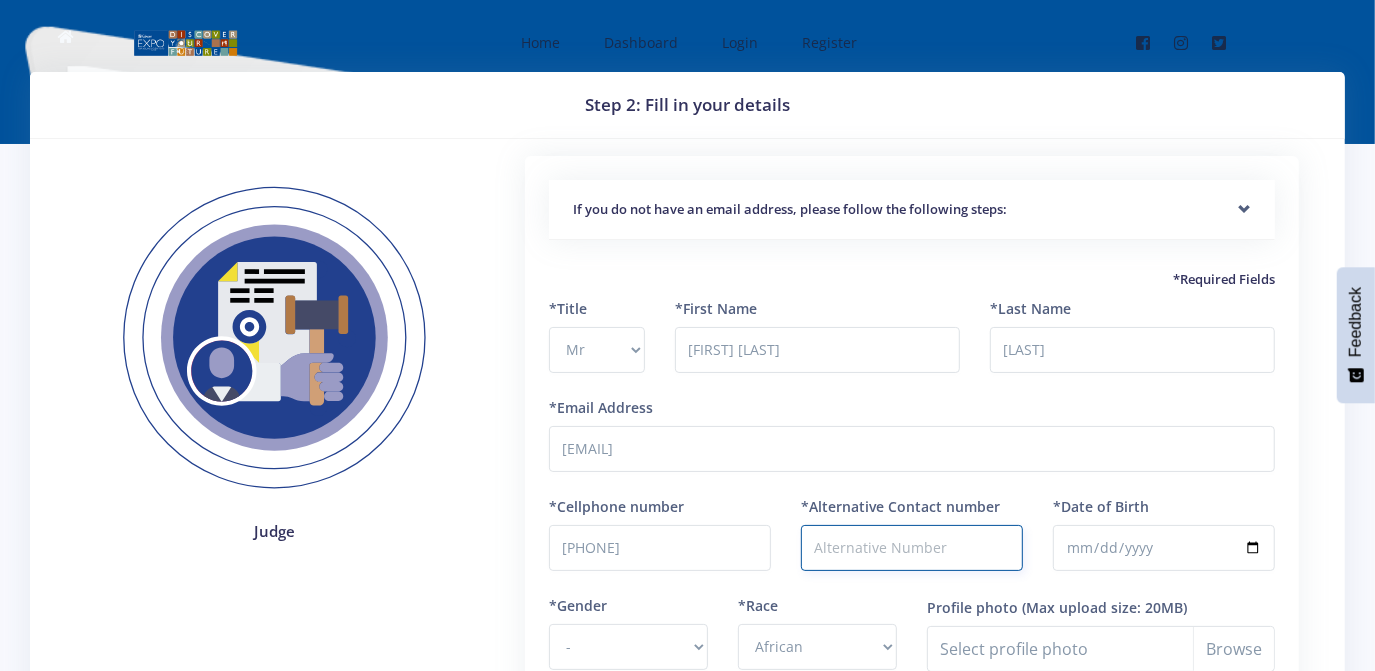 type on "0677731630" 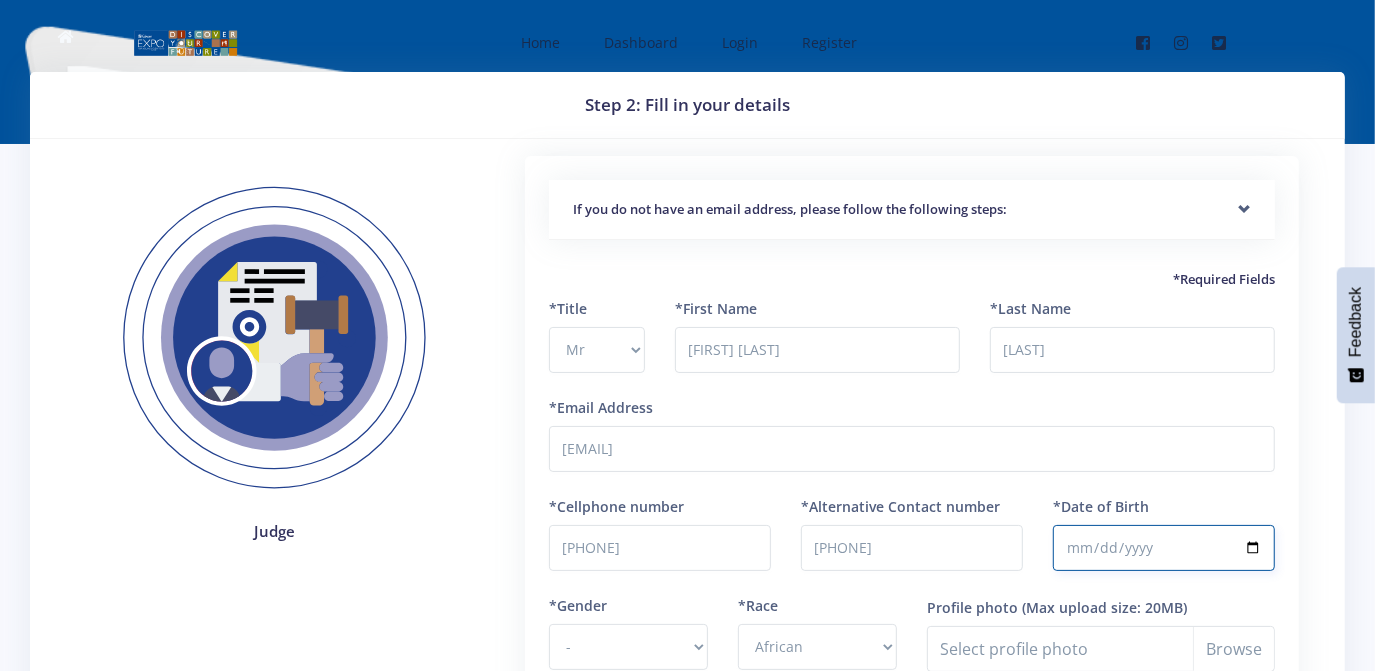click on "*Date of Birth" at bounding box center (1164, 548) 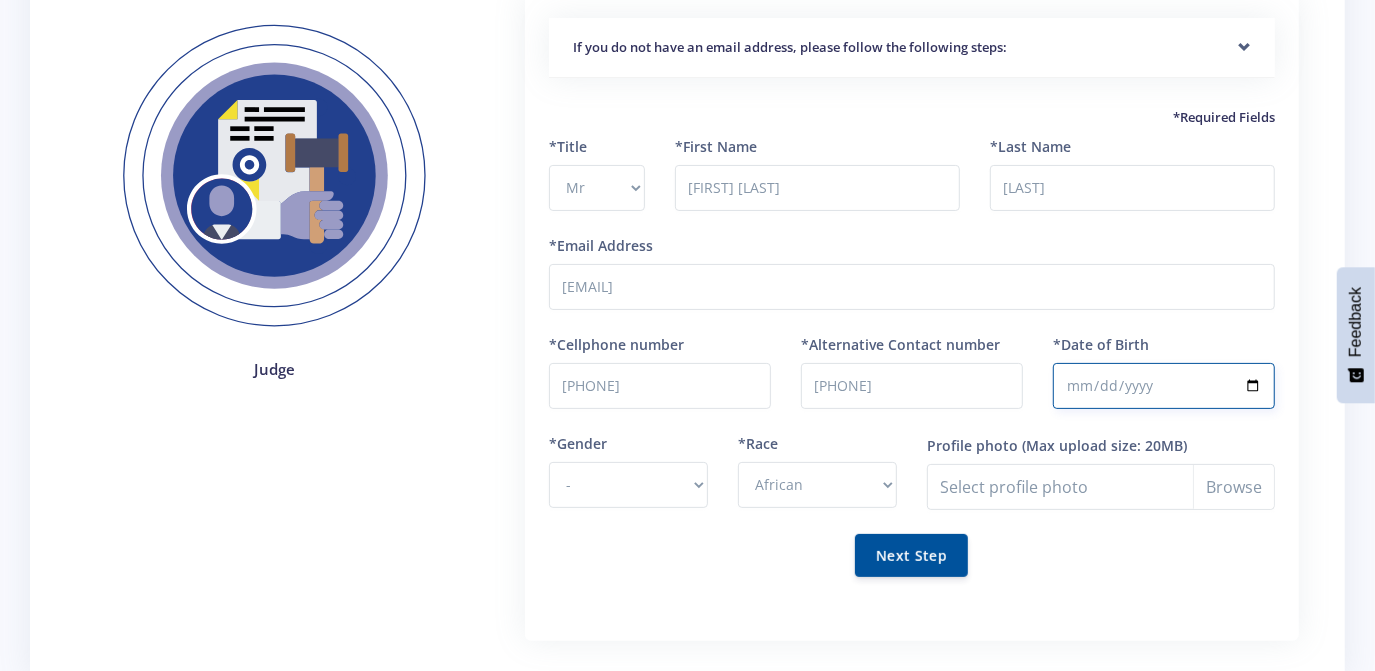 scroll, scrollTop: 163, scrollLeft: 0, axis: vertical 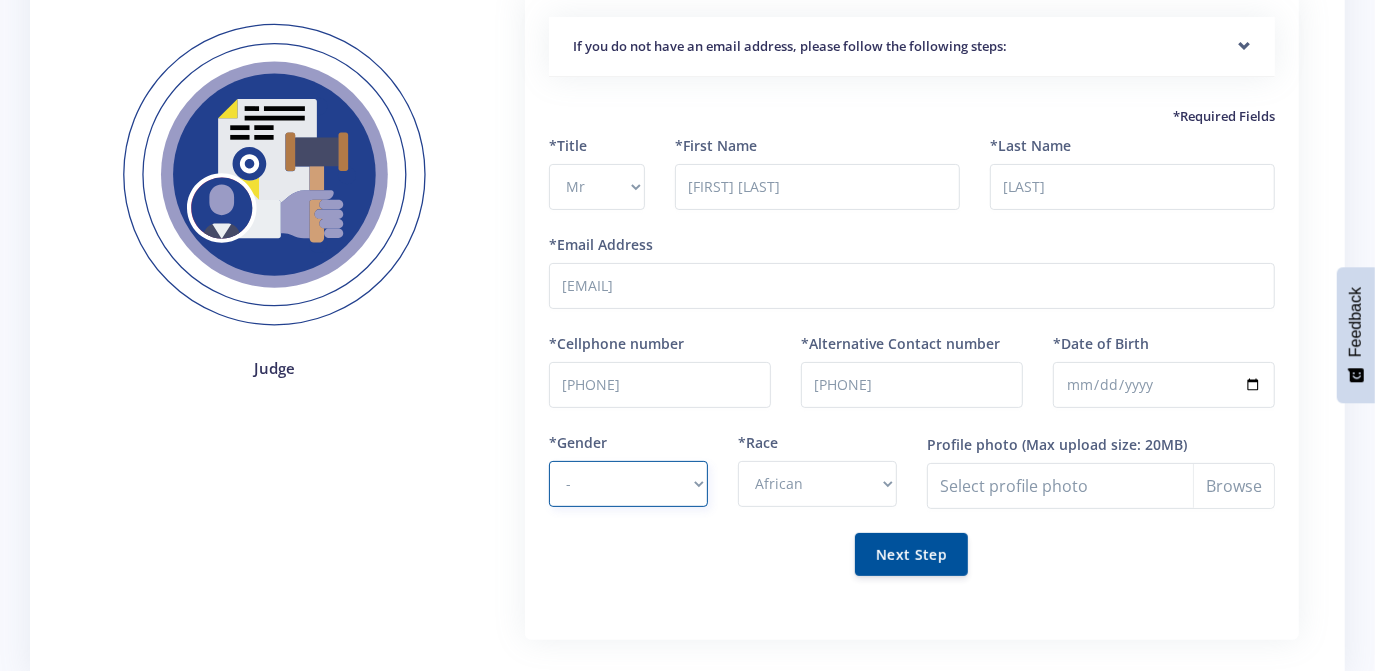 click on "-
Male
Female" at bounding box center [628, 484] 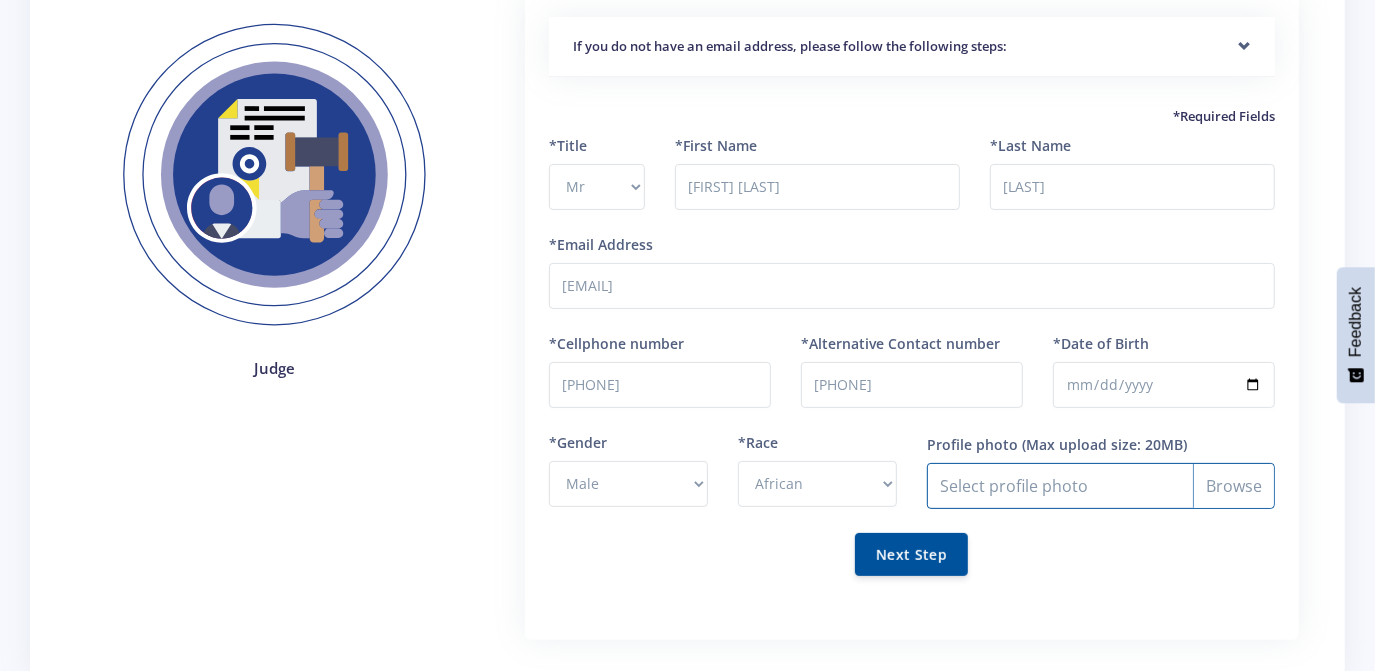 click on "Profile photo" at bounding box center (1101, 486) 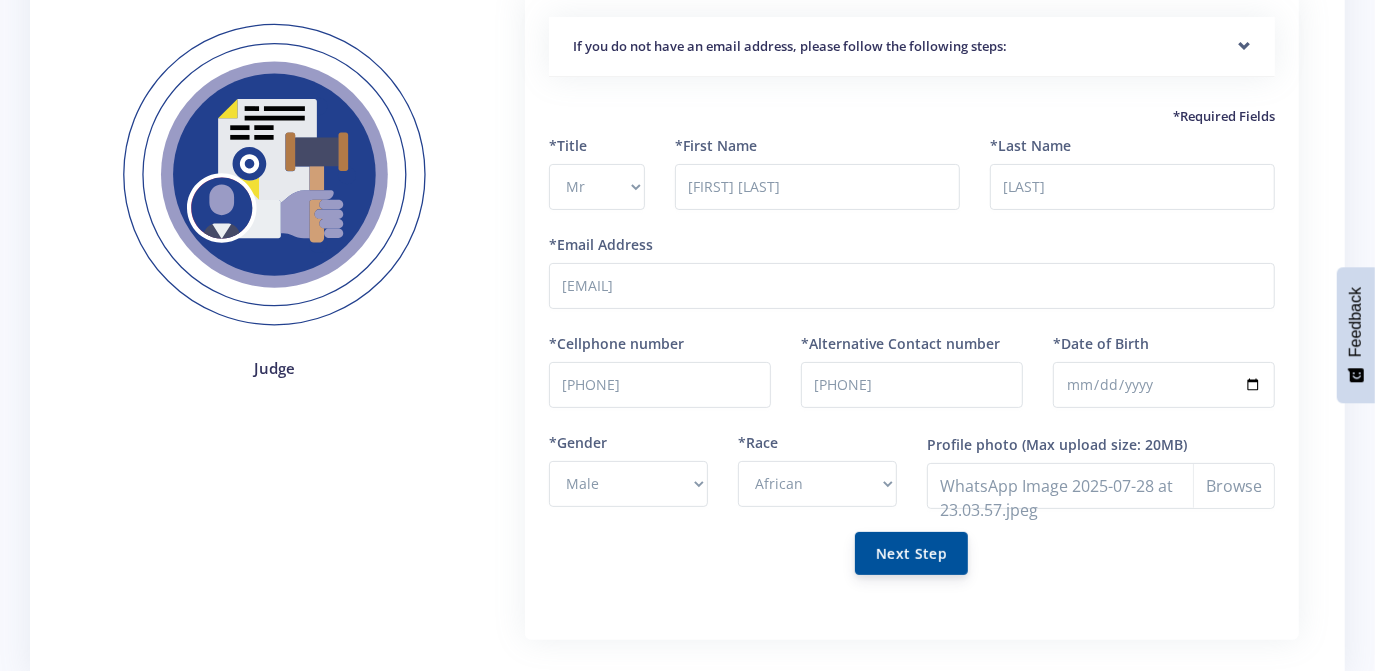 click on "Next
Step" at bounding box center (911, 553) 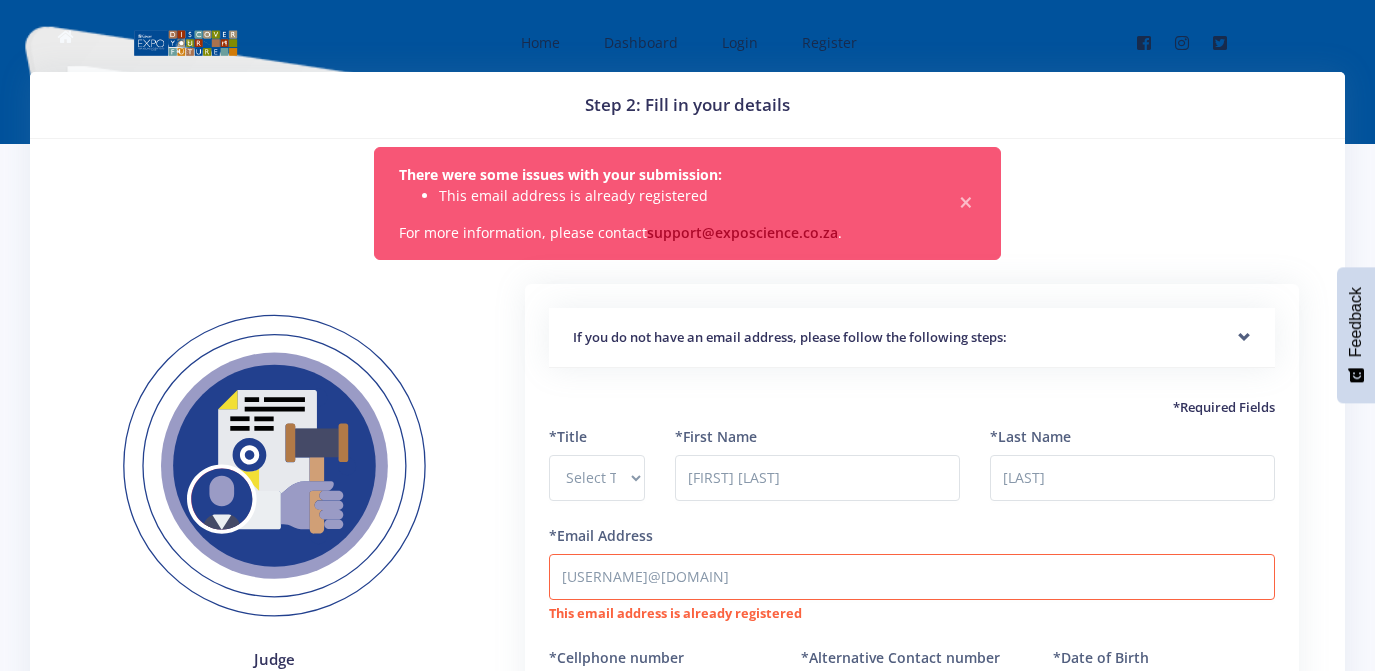 scroll, scrollTop: 0, scrollLeft: 0, axis: both 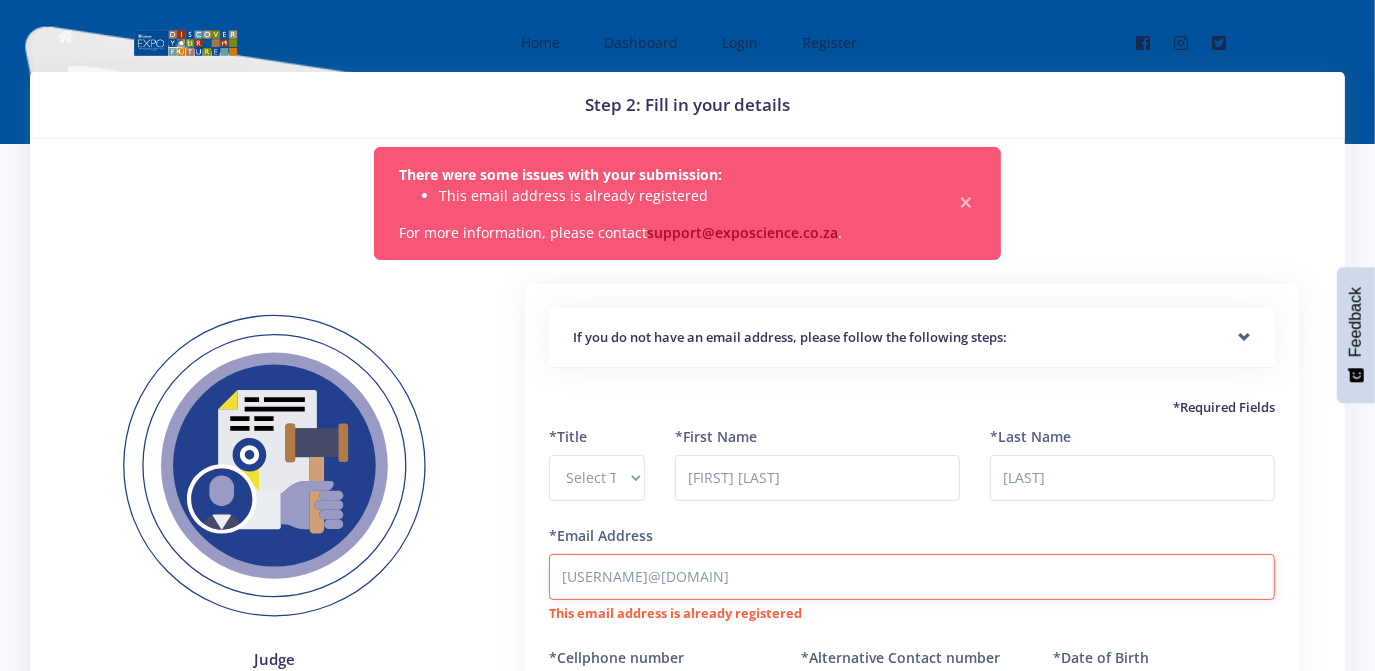 drag, startPoint x: 745, startPoint y: 579, endPoint x: 534, endPoint y: 585, distance: 211.0853 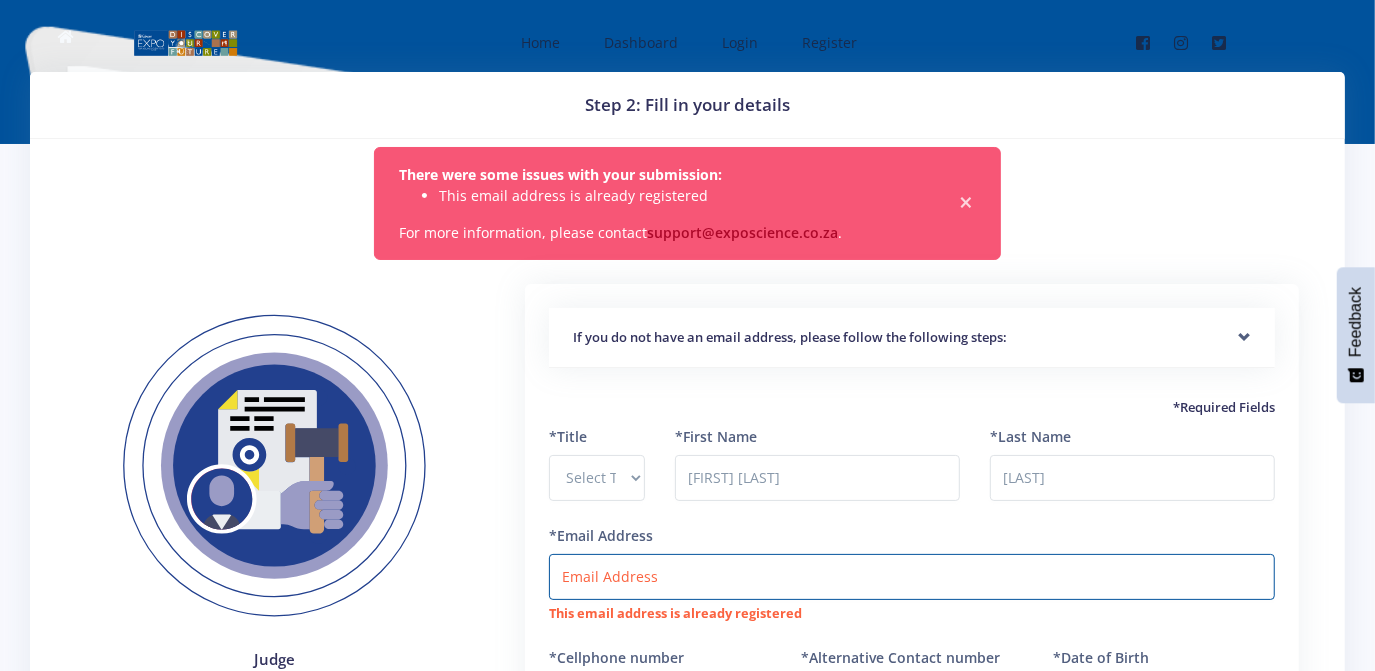 click on "×" at bounding box center [966, 203] 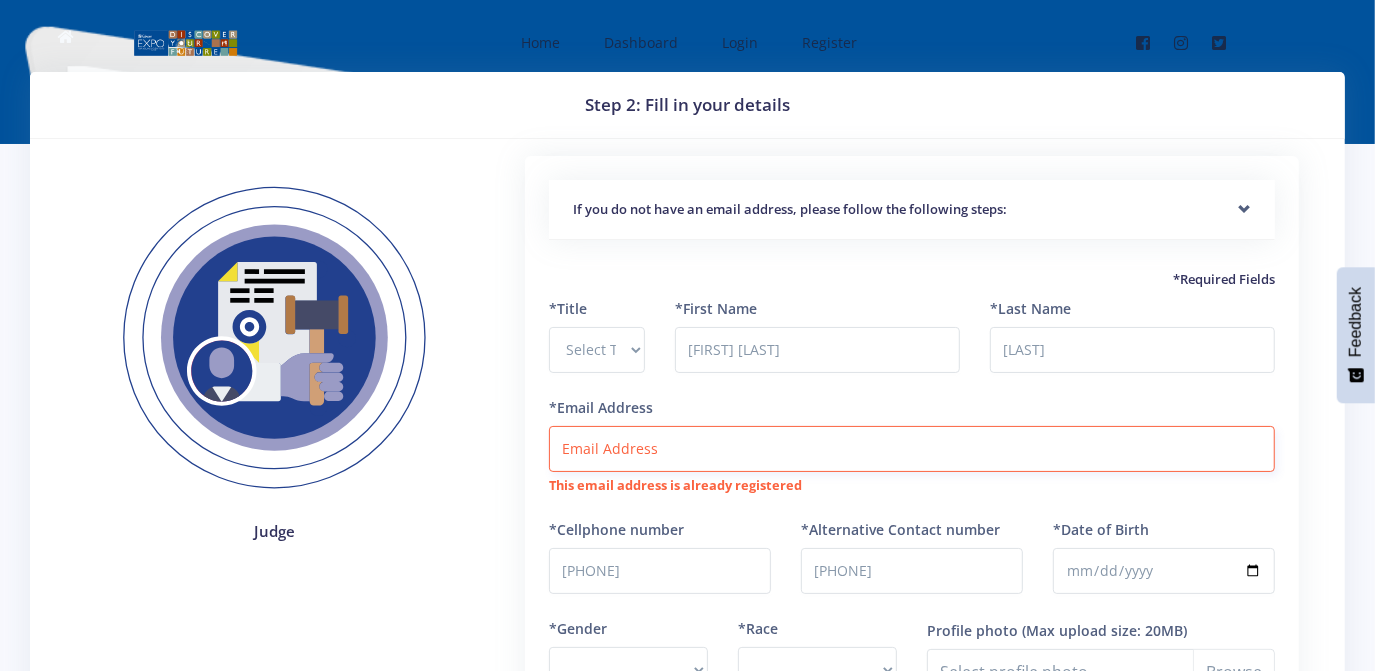 click on "*Email Address" at bounding box center (912, 449) 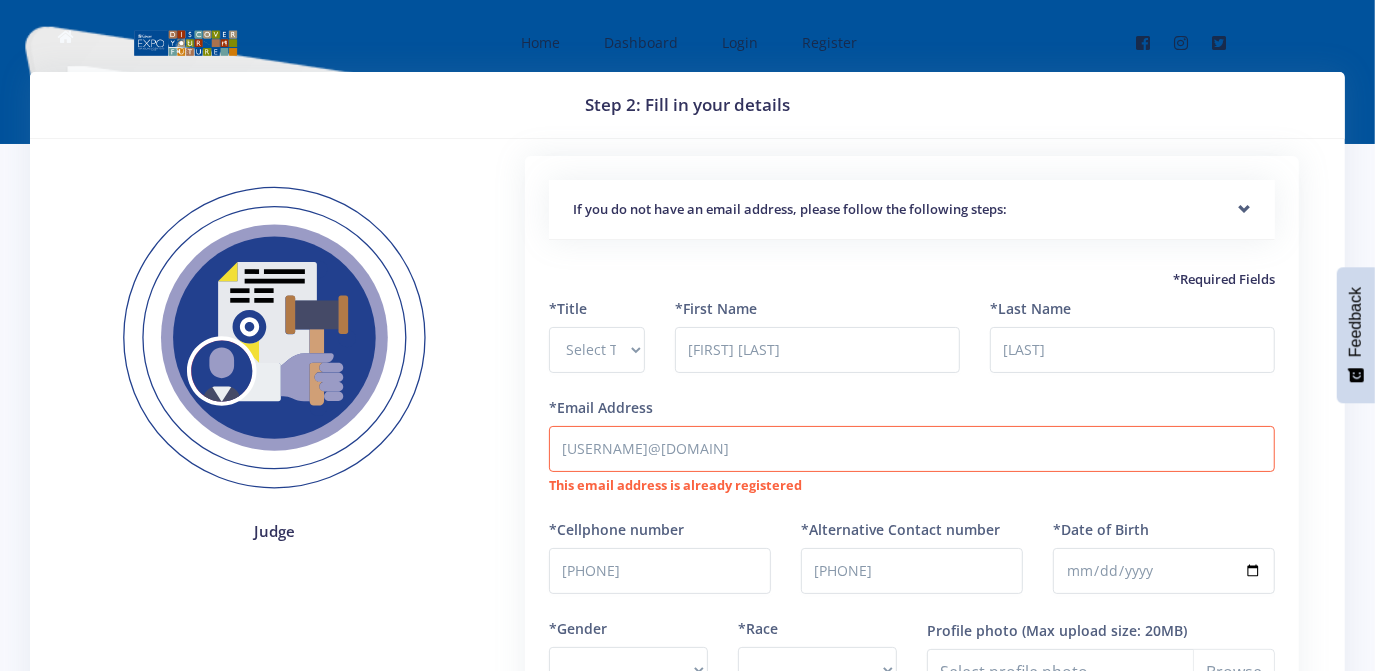 click on "*Title
Select Title
Prof
Dr
Mr
Mrs
Ms
Other
*First Name
Muhluri Lesley *Last Name Baloyi" at bounding box center (912, 542) 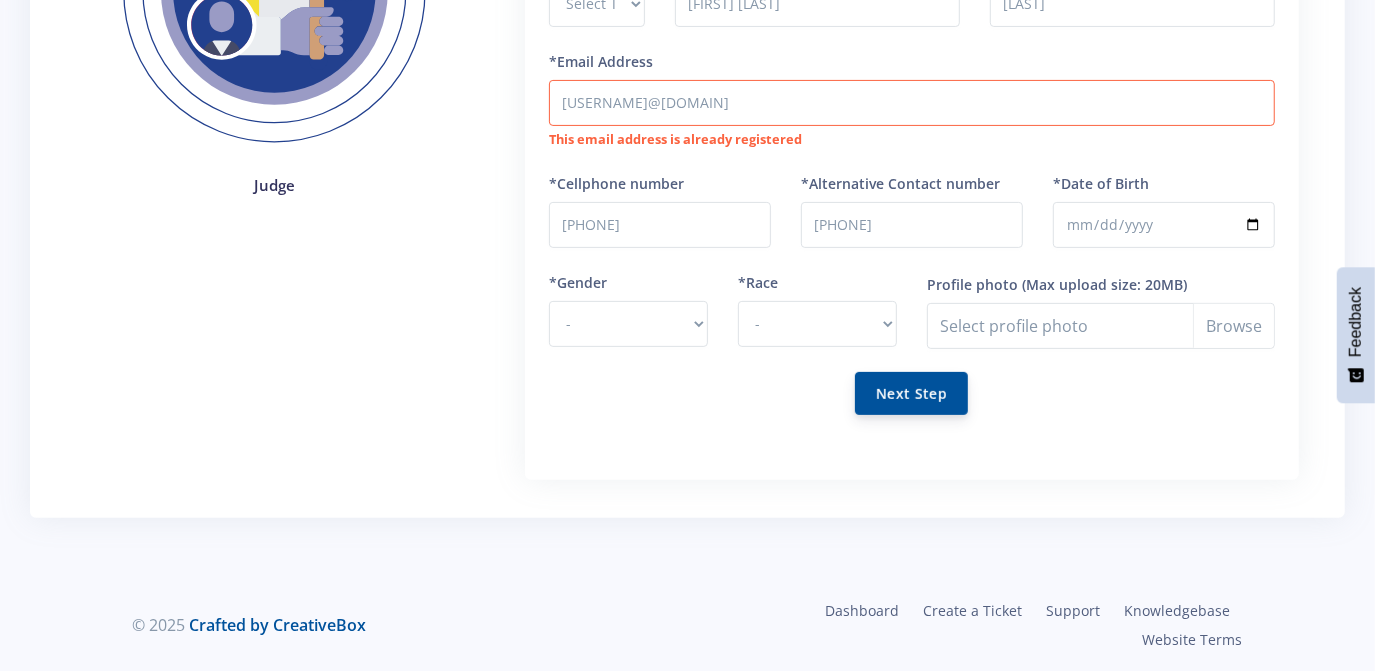 click on "Next
Step" at bounding box center [911, 393] 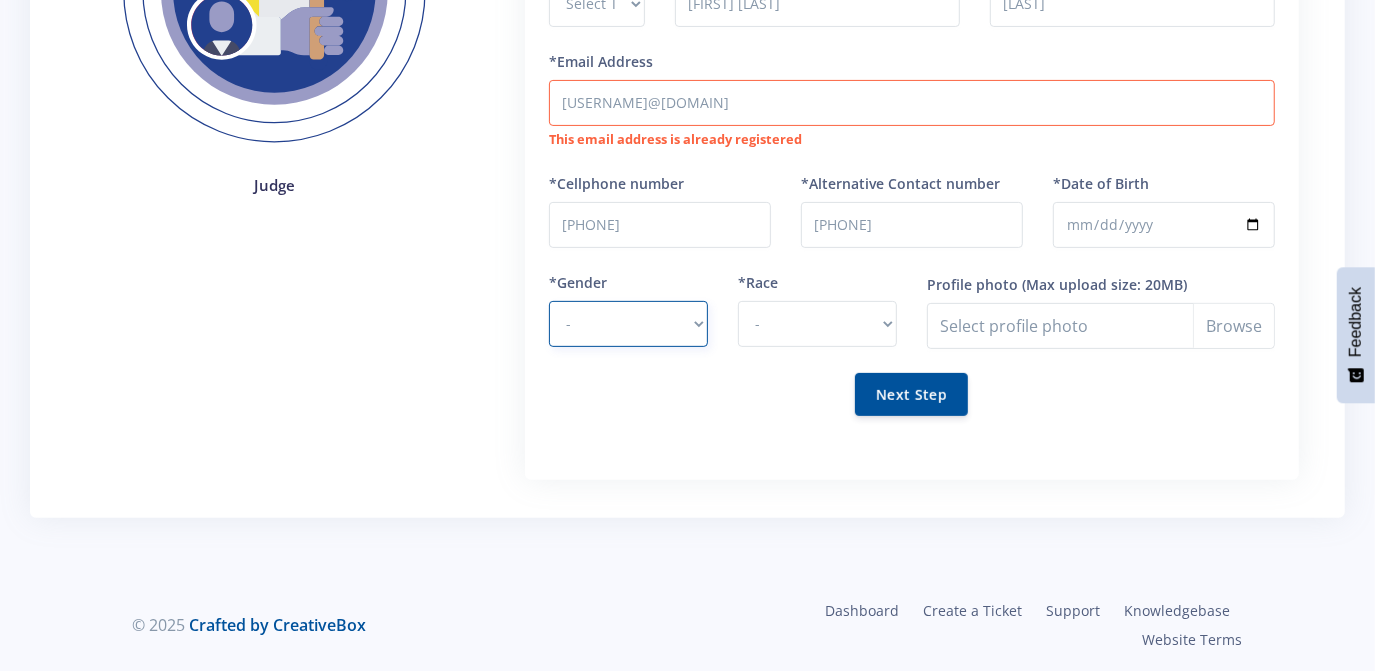 click on "-
Male
Female" at bounding box center [628, 324] 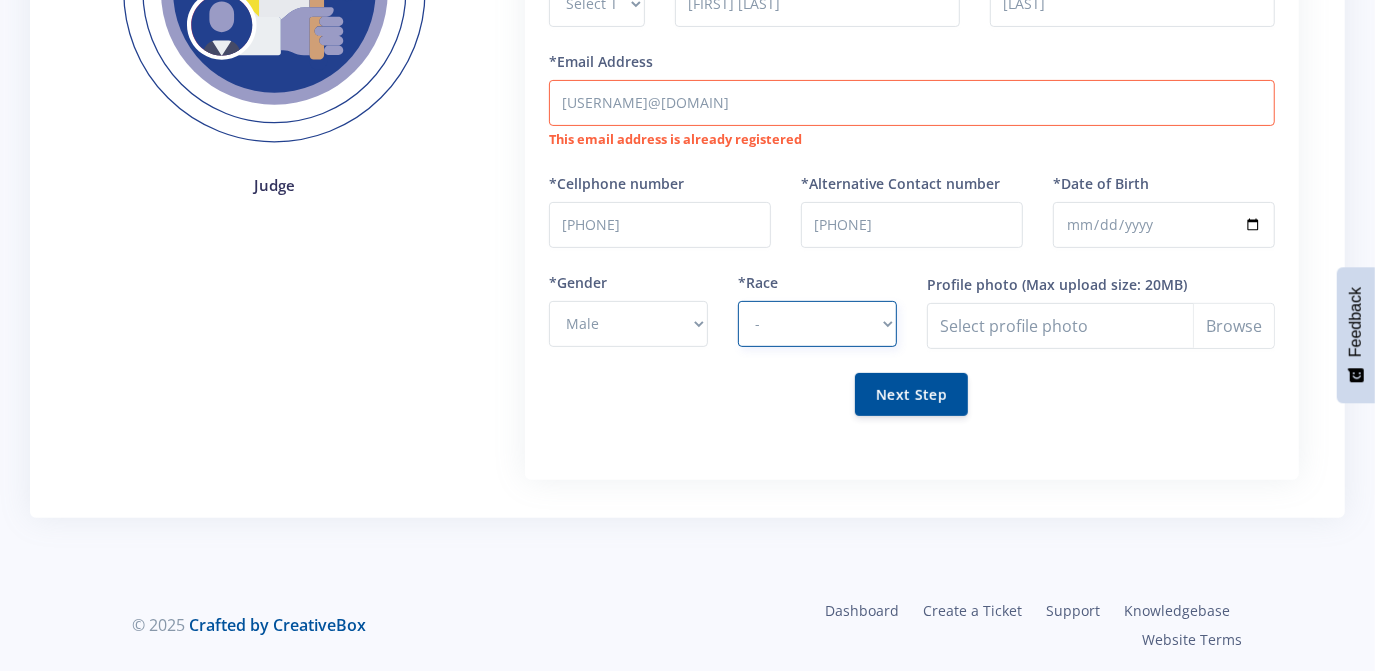 click on "-
African
Asian
Coloured
Indian
White
Other" at bounding box center [817, 324] 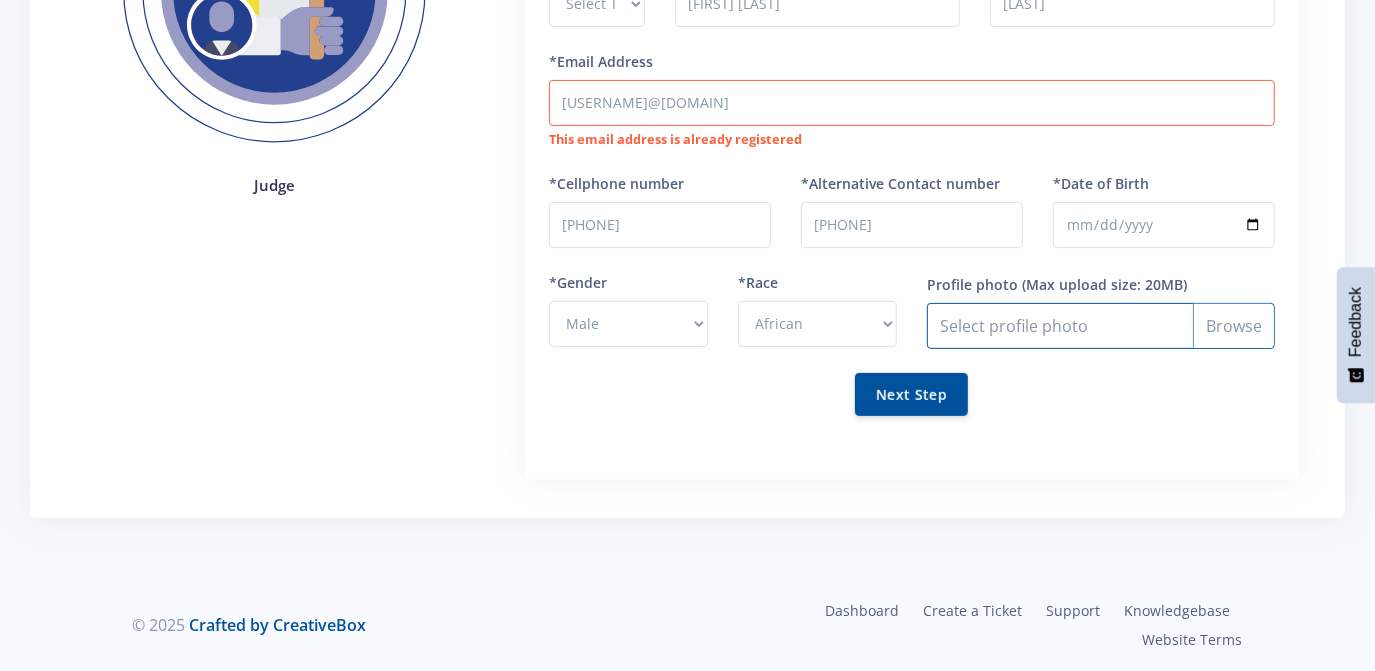 click on "Profile photo" at bounding box center [1101, 326] 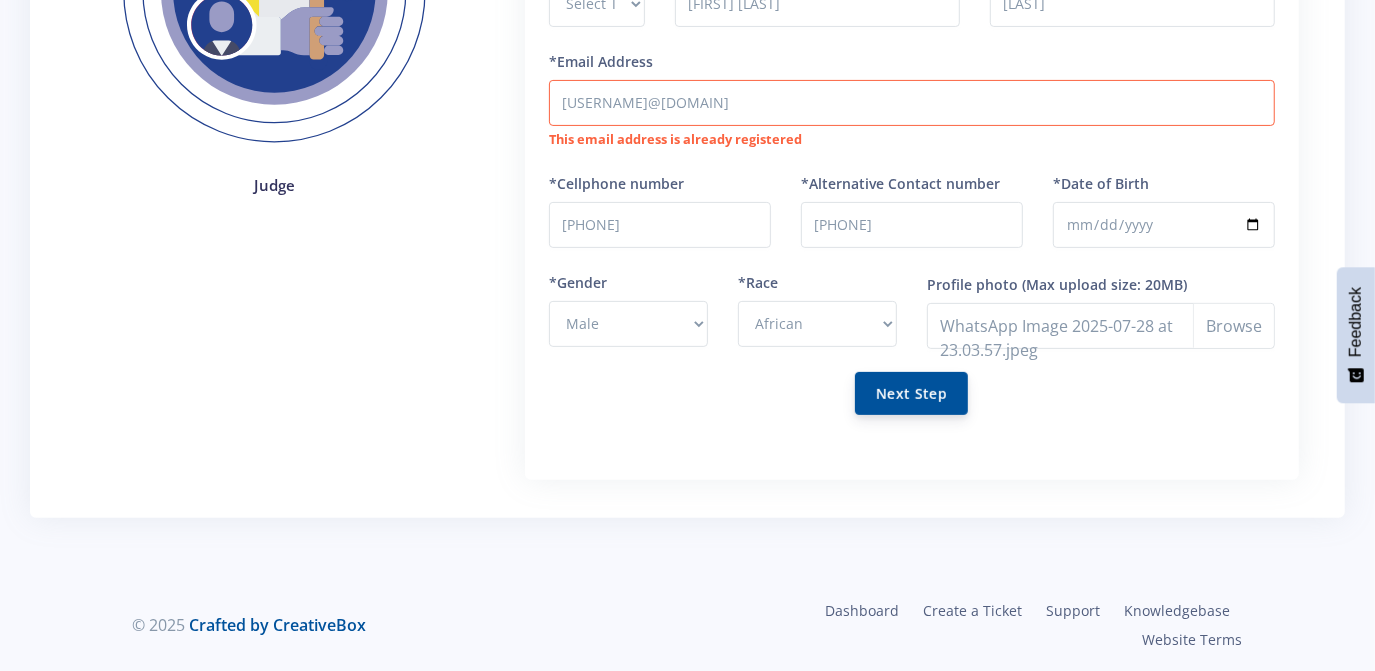 click on "Next
Step" at bounding box center (911, 393) 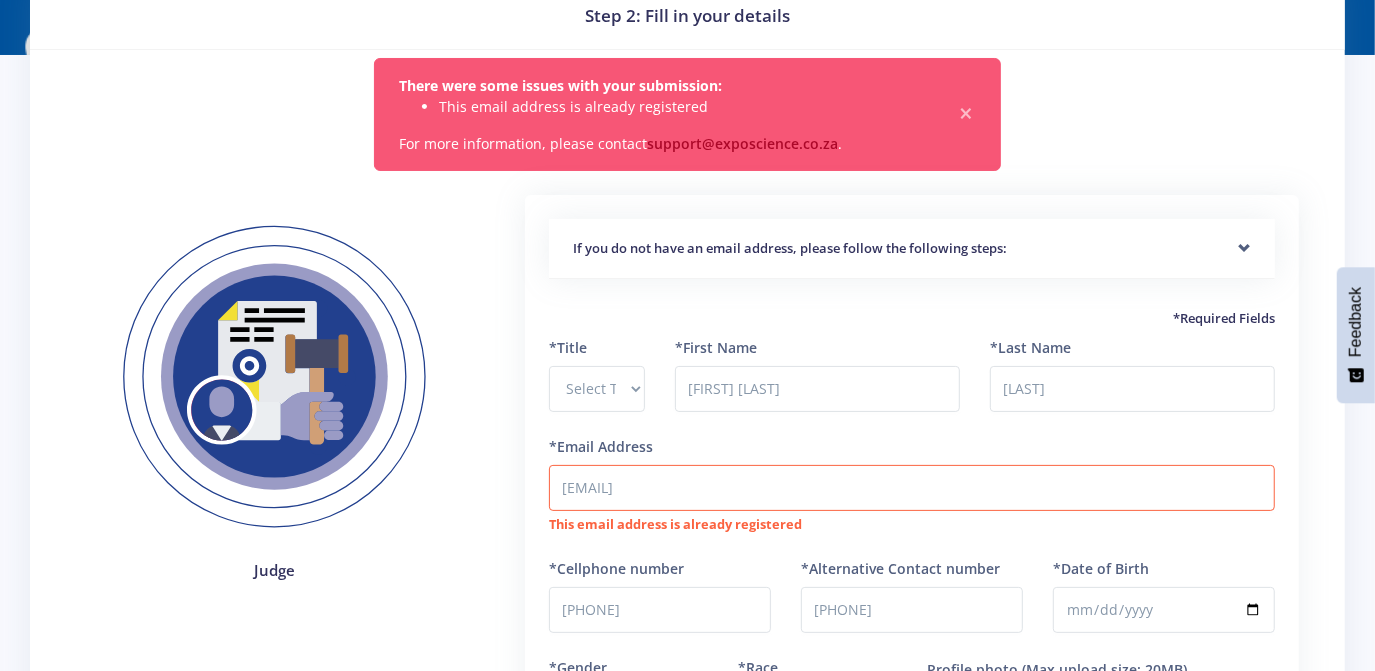 scroll, scrollTop: 0, scrollLeft: 0, axis: both 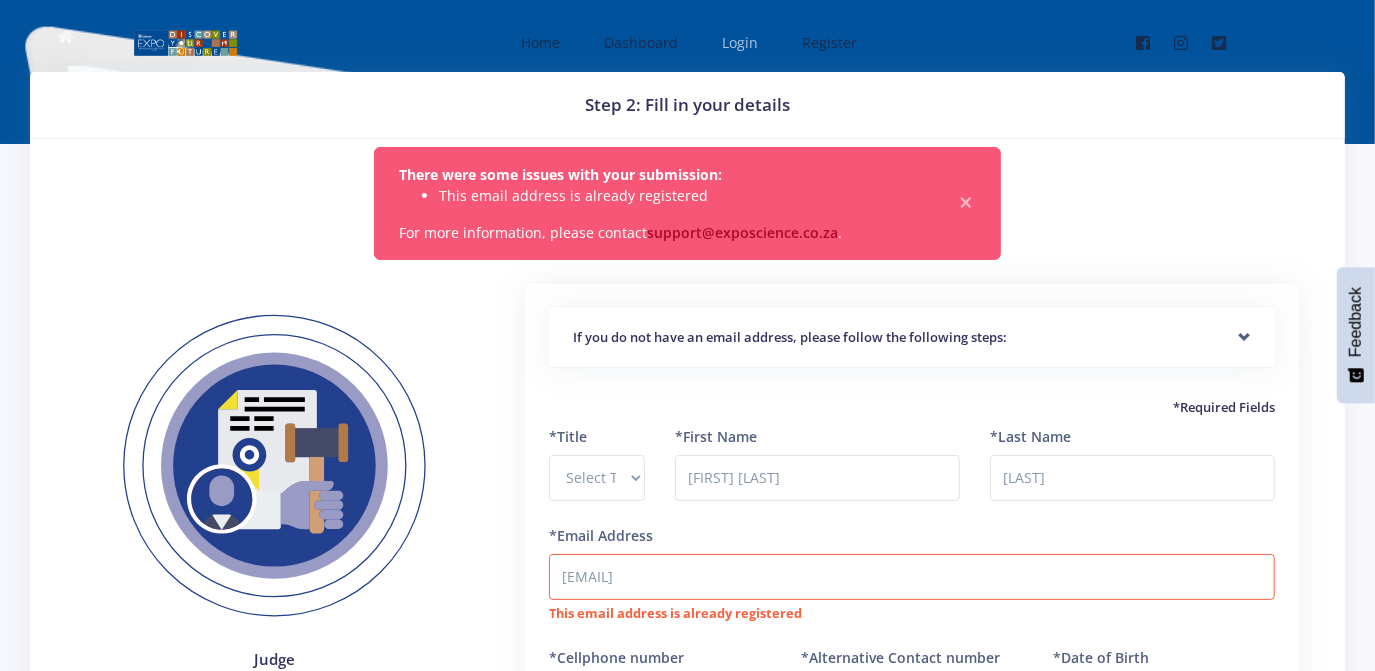 click on "Login" at bounding box center [740, 42] 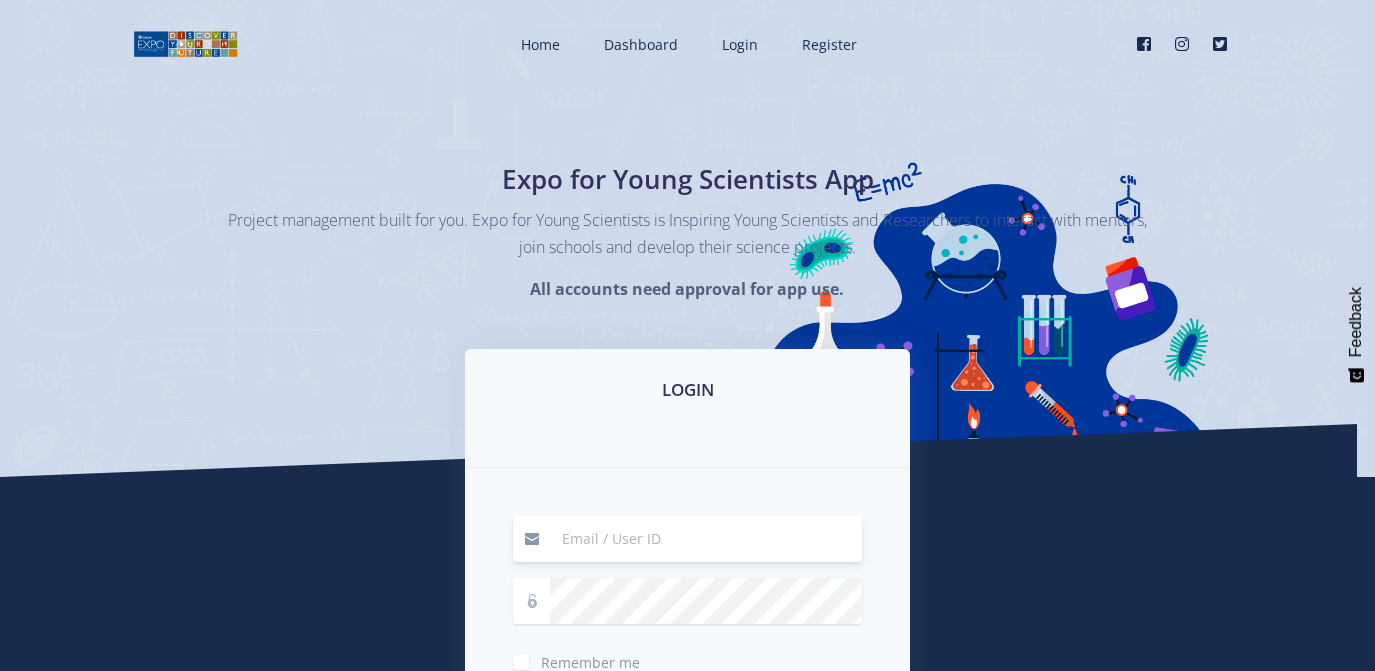 scroll, scrollTop: 0, scrollLeft: 0, axis: both 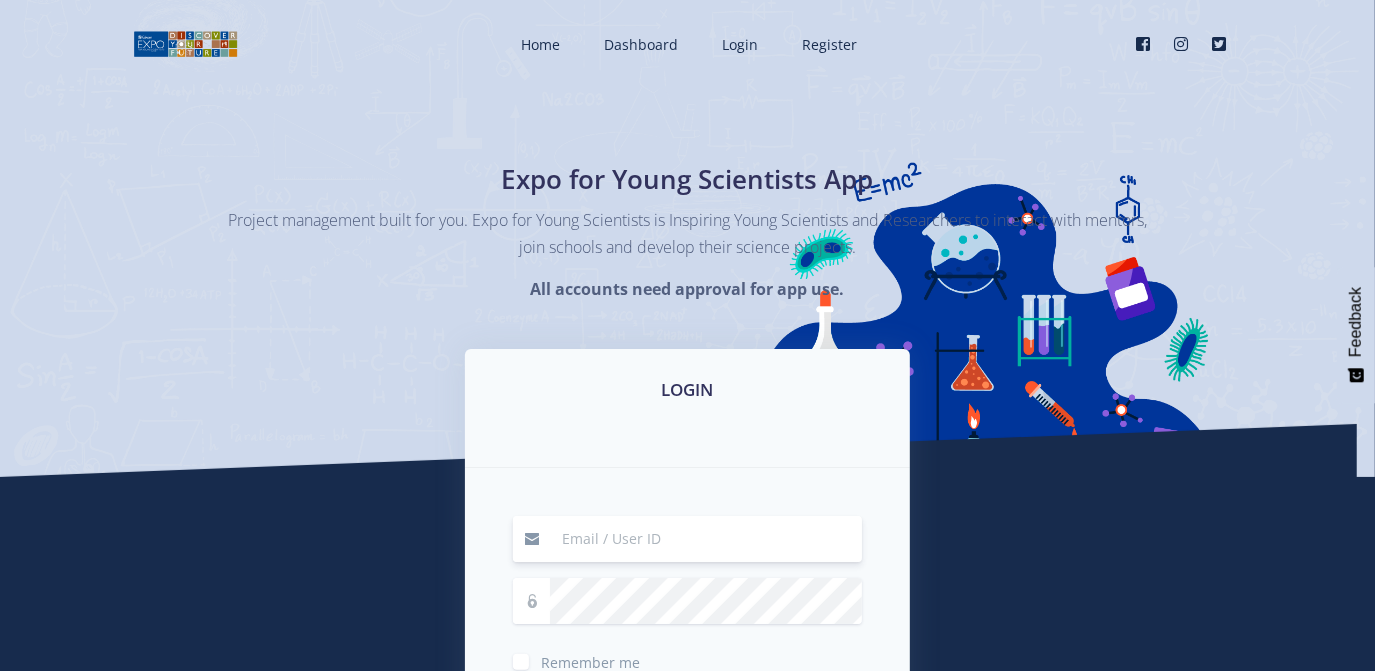 click at bounding box center (706, 539) 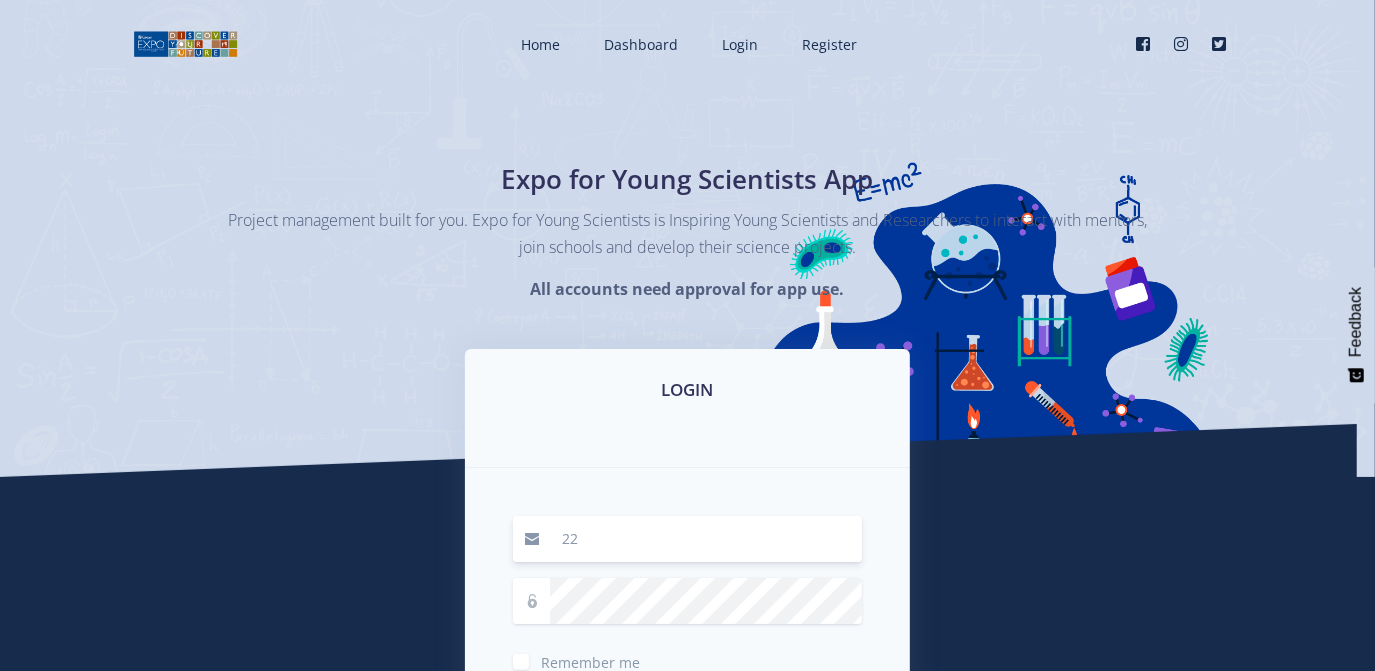 type on "224054960@stud.cut.ac.za" 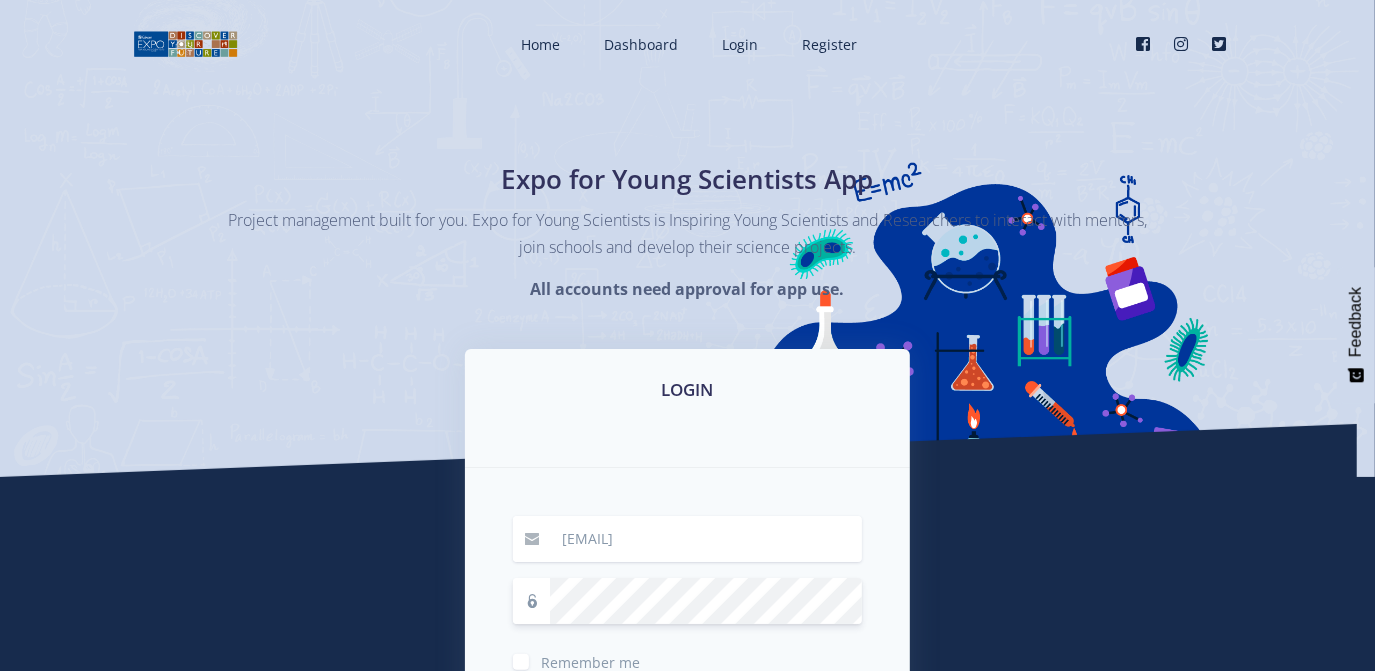 click on "Login" at bounding box center [688, 717] 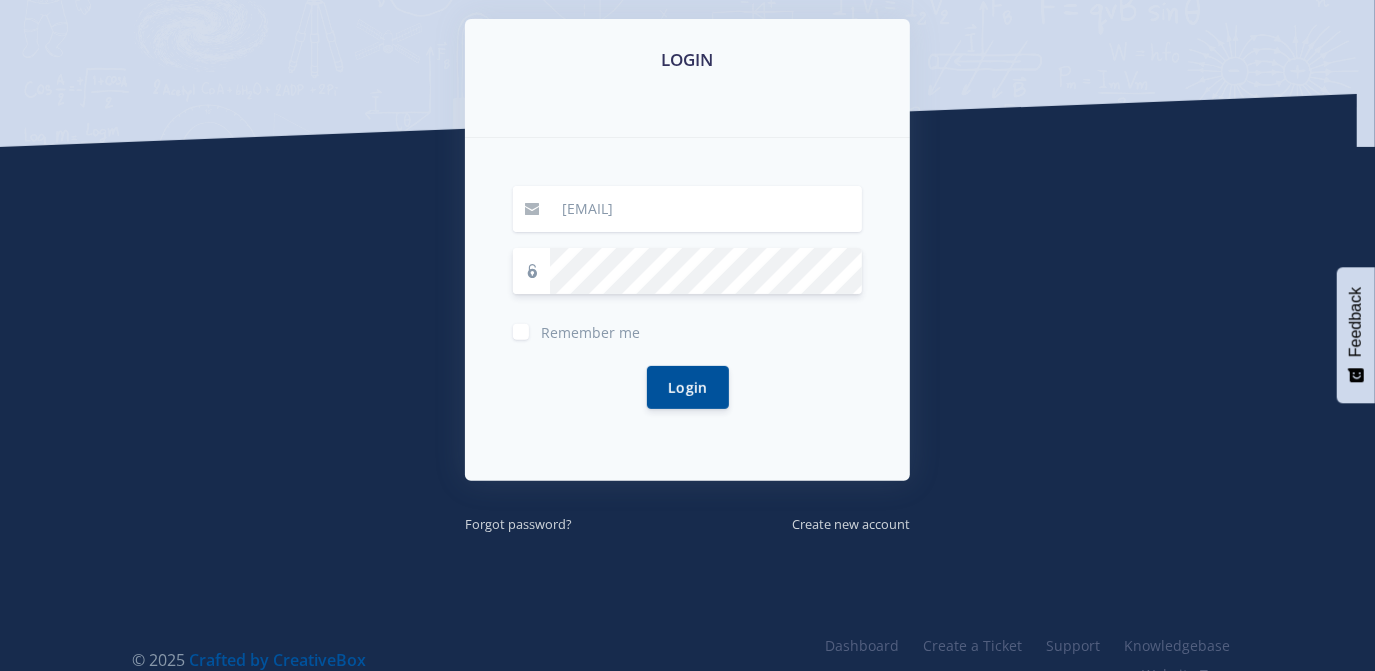 scroll, scrollTop: 330, scrollLeft: 0, axis: vertical 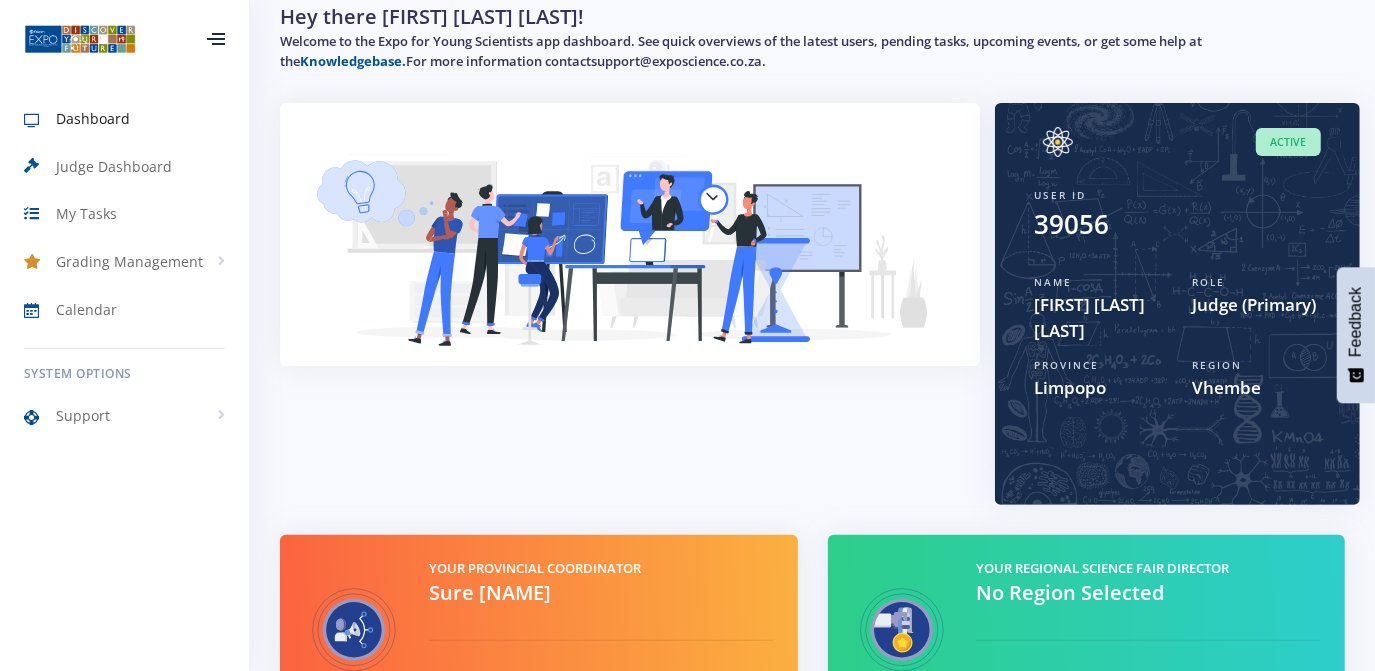click on "Region" at bounding box center (1218, 365) 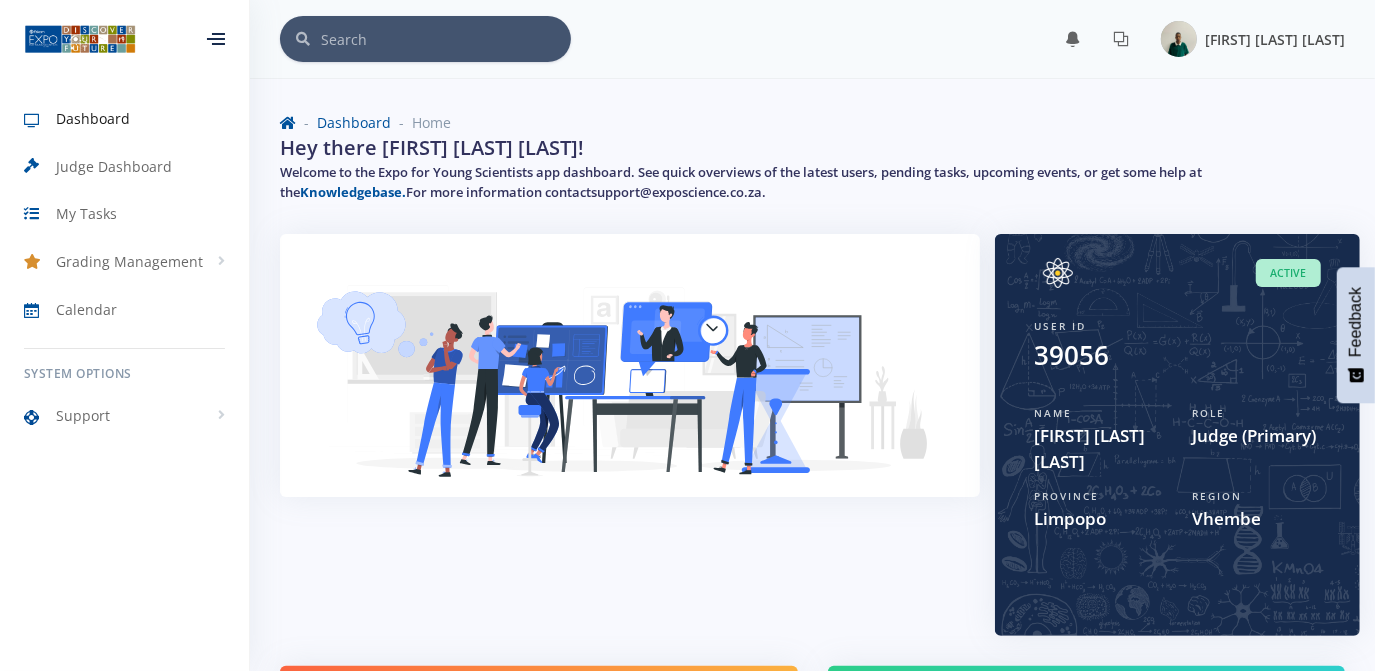 click on "[FIRST] [MIDDLE] [LAST]" at bounding box center (1253, 39) 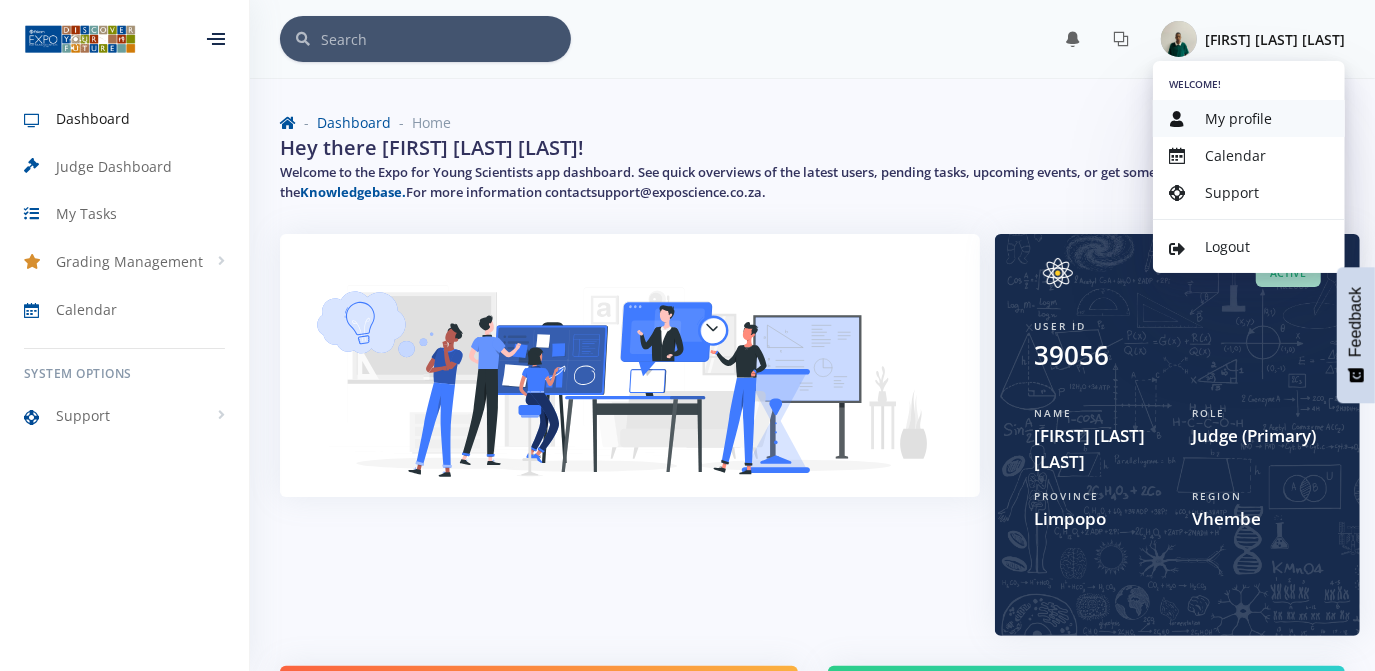 click on "My profile" at bounding box center (1238, 118) 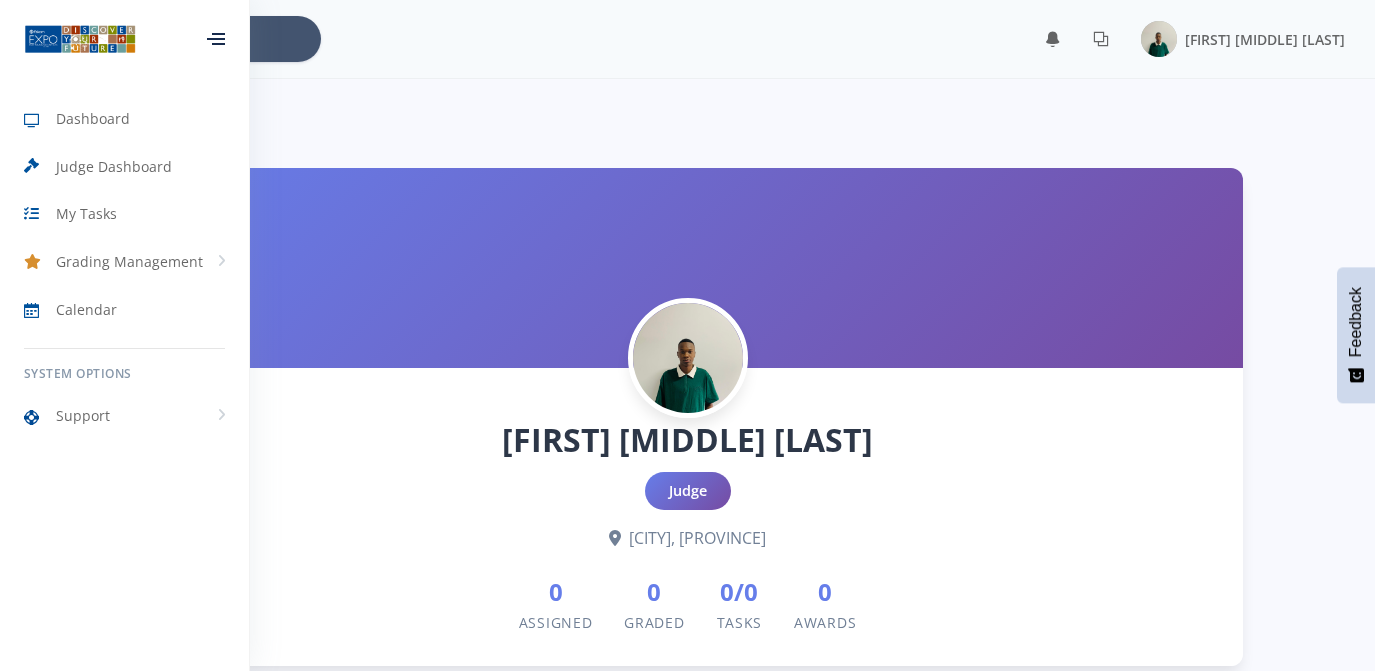 scroll, scrollTop: 0, scrollLeft: 0, axis: both 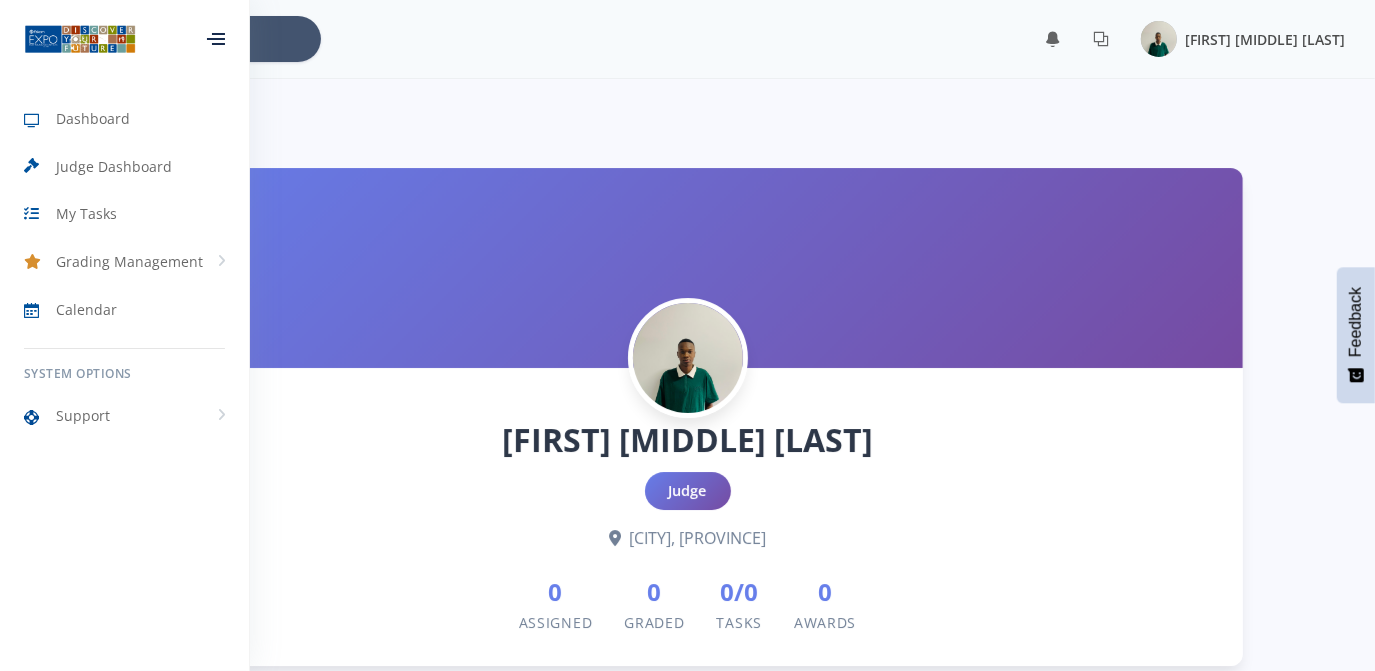 click on "[FIRST] [MIDDLE] [LAST]" at bounding box center [1265, 39] 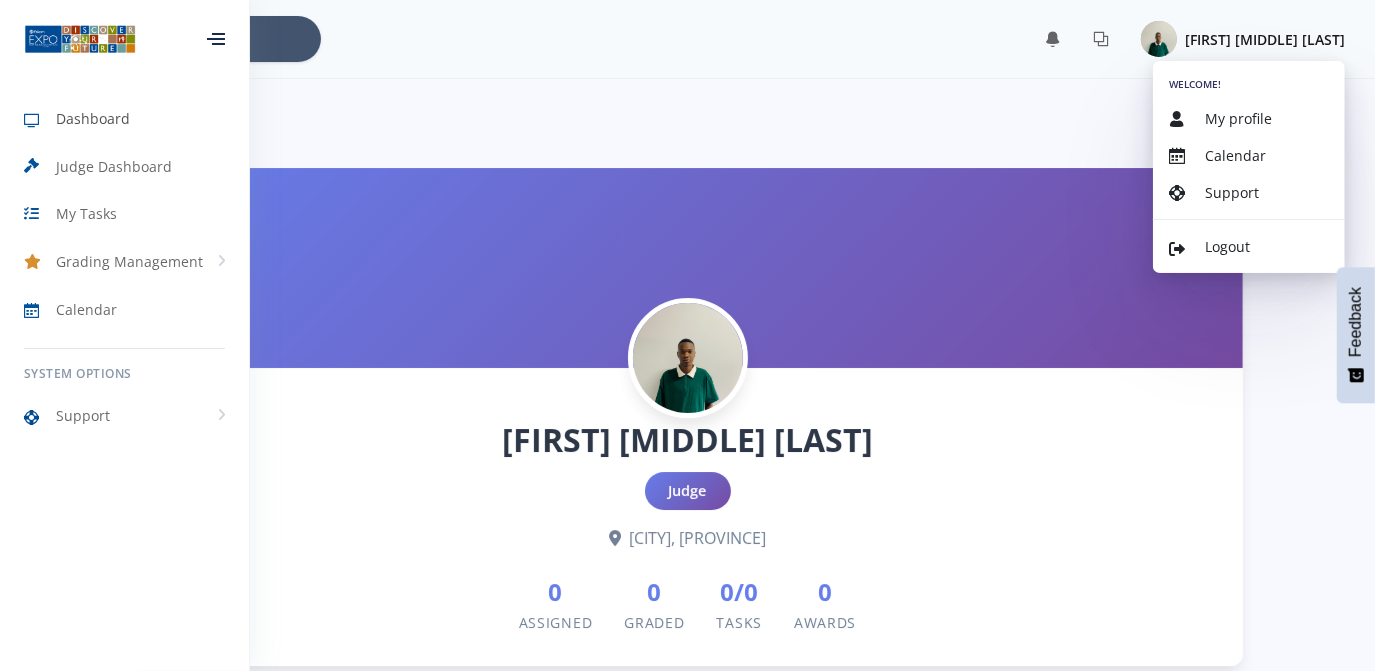 click on "Dashboard" at bounding box center [93, 118] 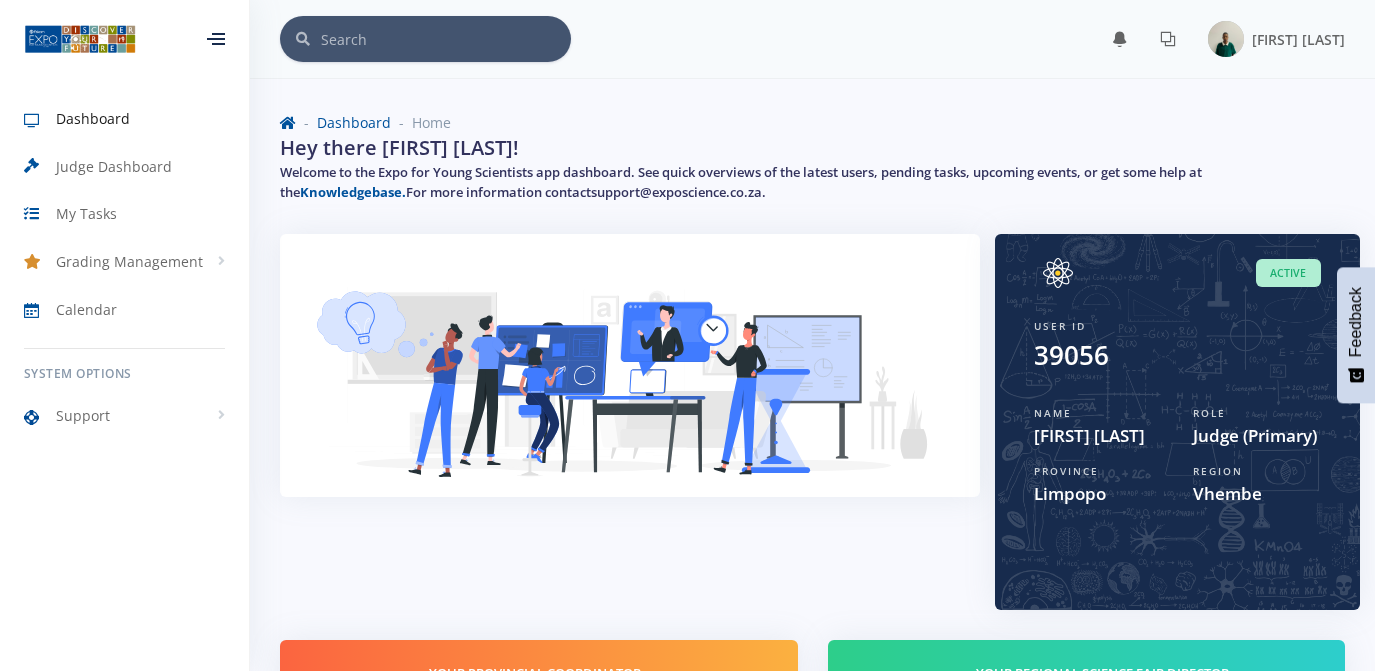 scroll, scrollTop: 0, scrollLeft: 0, axis: both 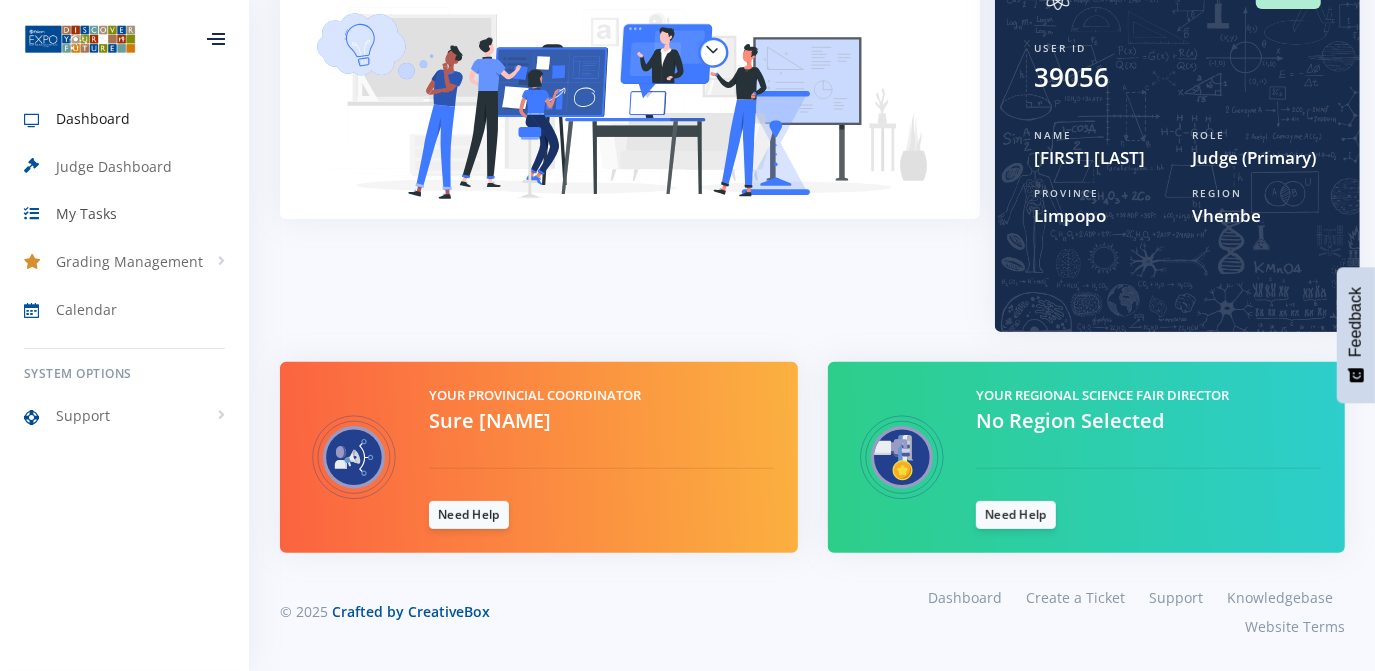 click on "My Tasks" at bounding box center [124, 214] 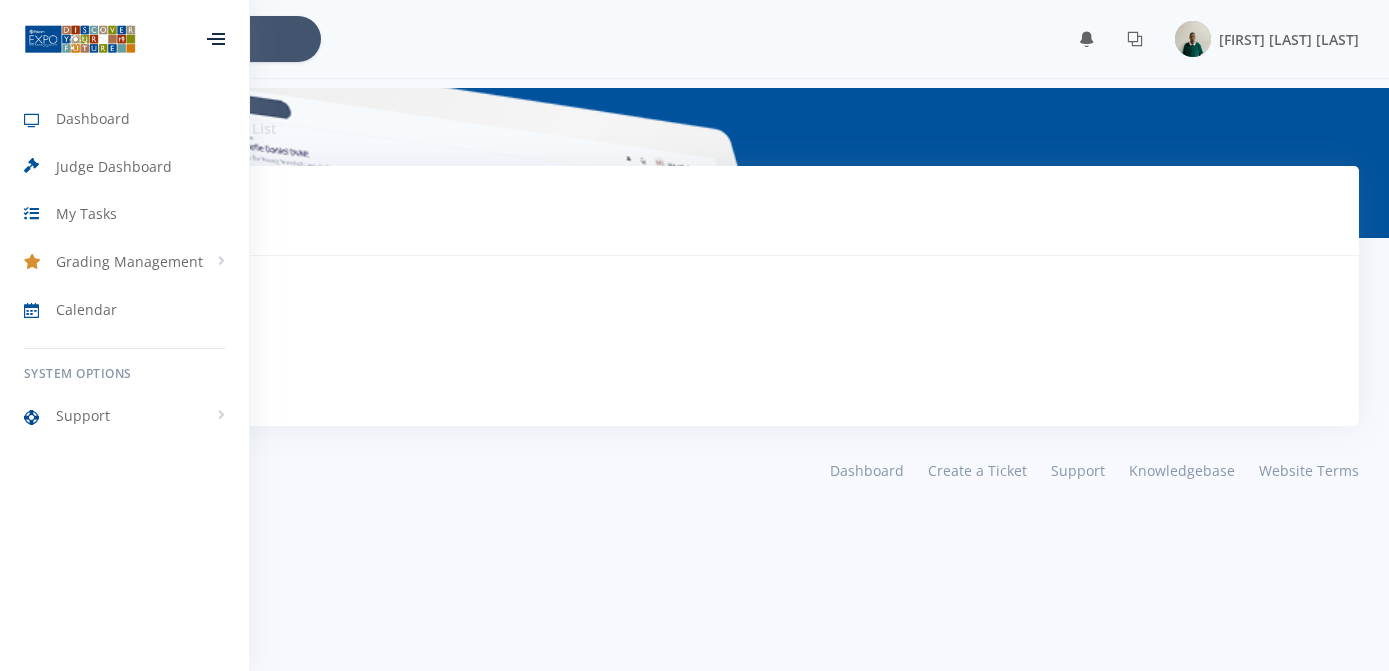 scroll, scrollTop: 0, scrollLeft: 0, axis: both 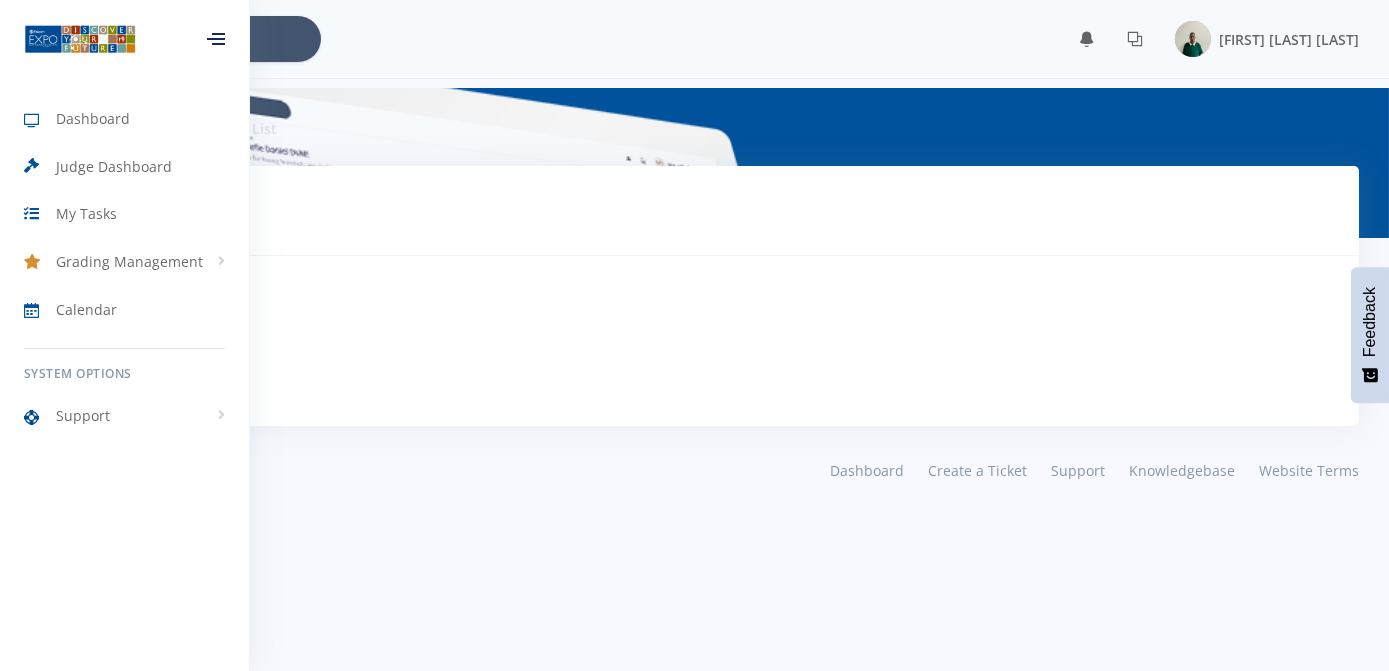 click at bounding box center (216, 39) 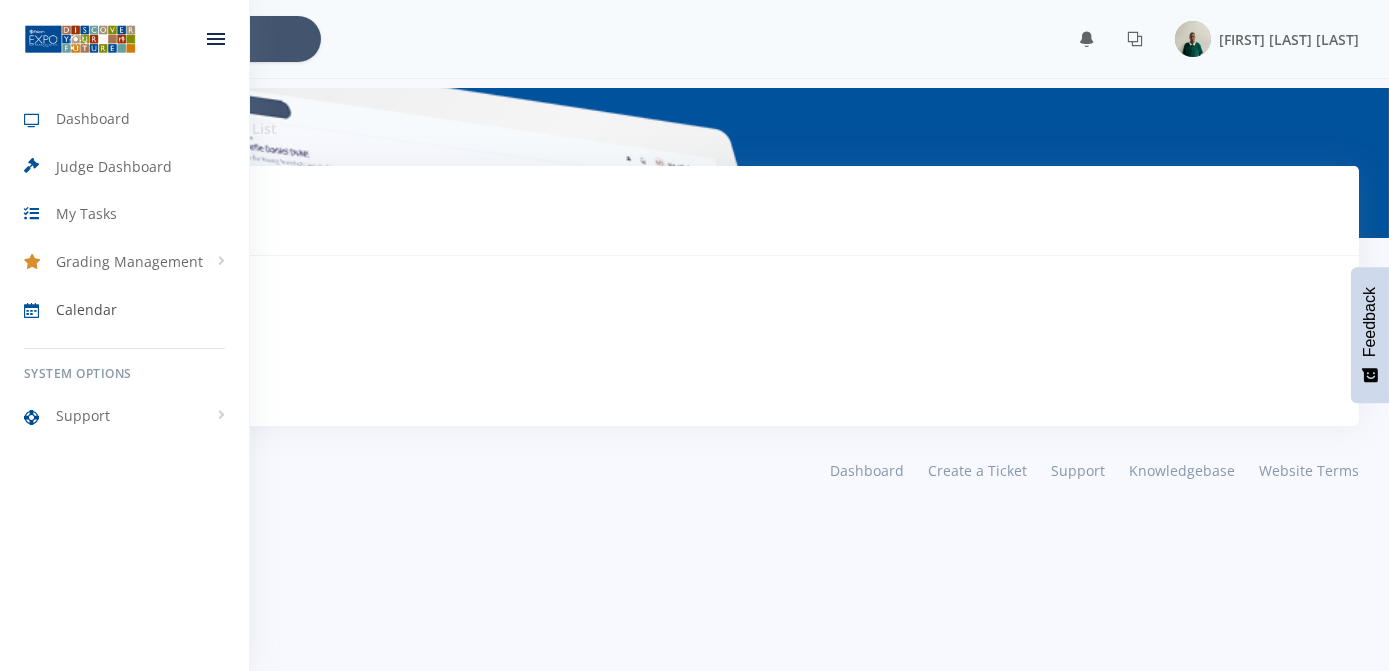 click on "Calendar" at bounding box center (86, 309) 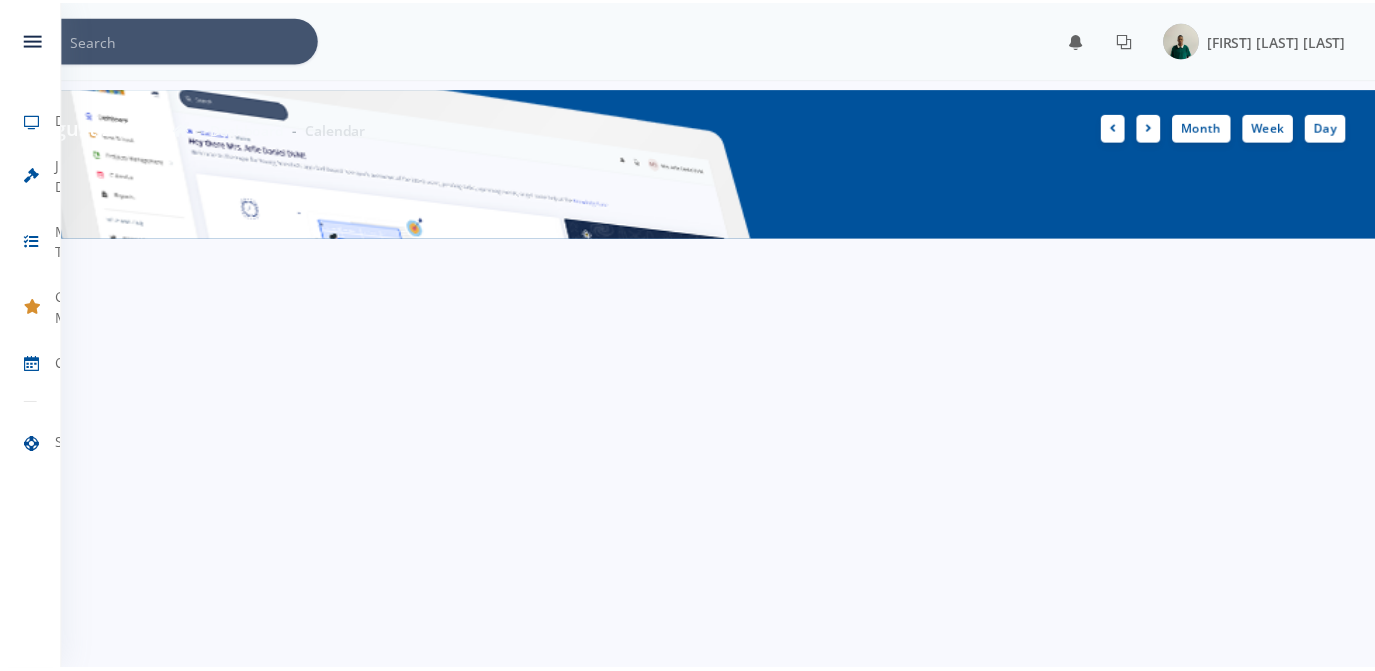 scroll, scrollTop: 0, scrollLeft: 0, axis: both 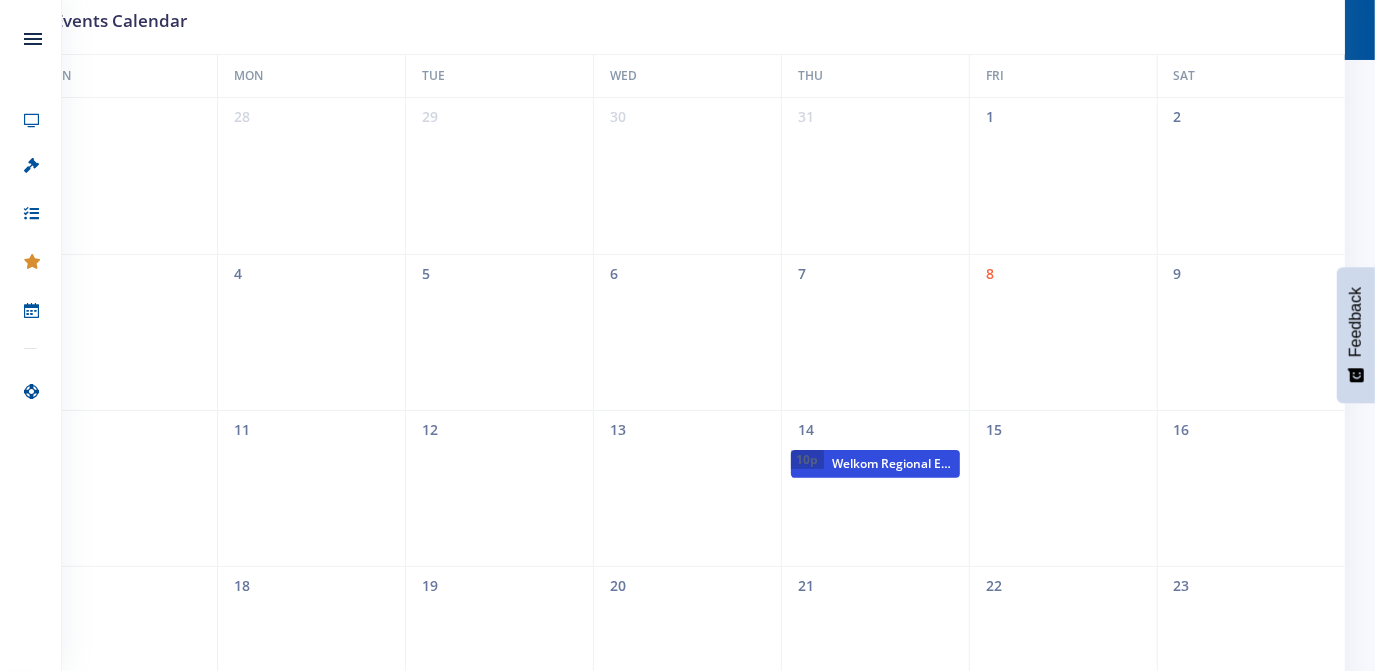 click on "Welkom Regional Expo" at bounding box center (892, 464) 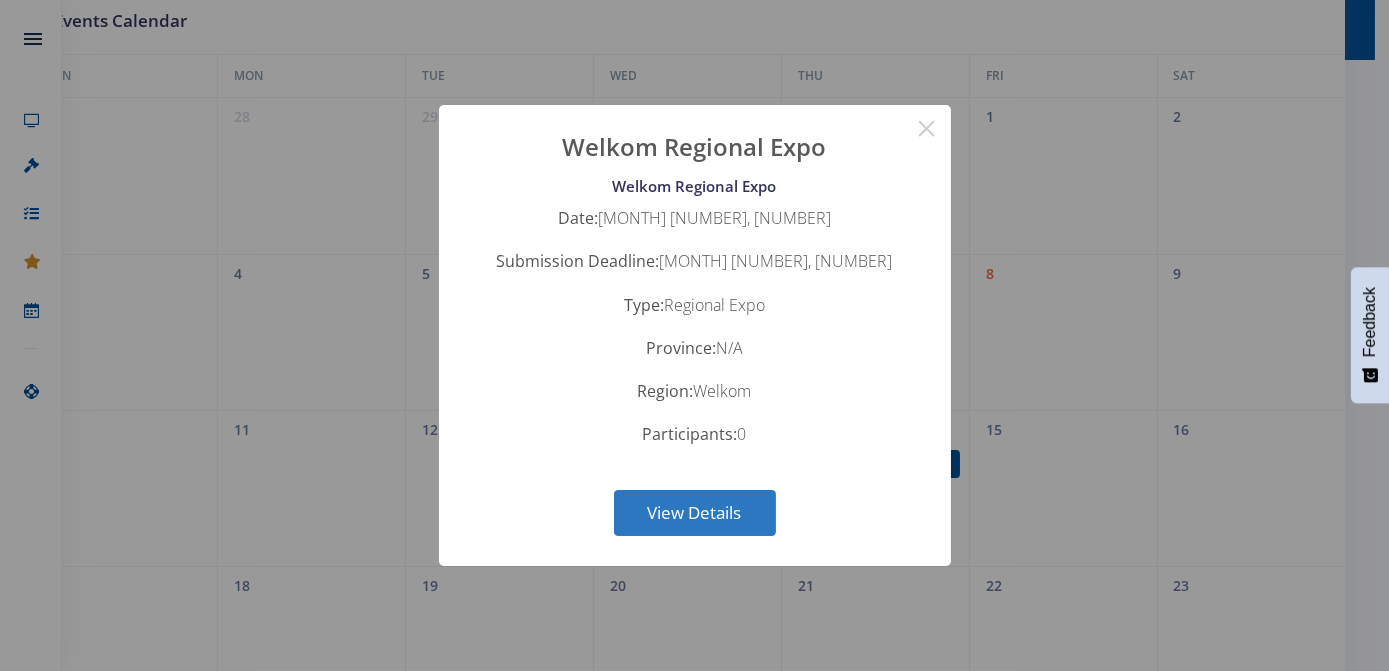 click on "View Details" at bounding box center [695, 513] 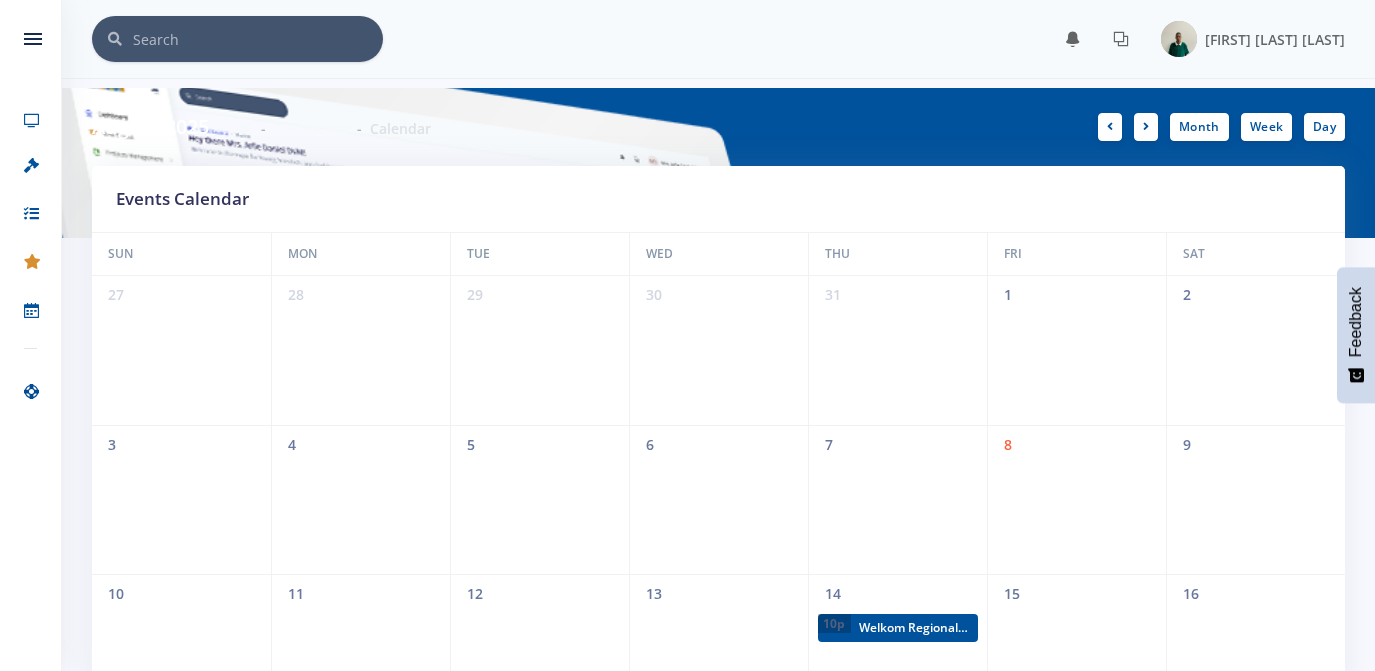 scroll, scrollTop: 178, scrollLeft: 0, axis: vertical 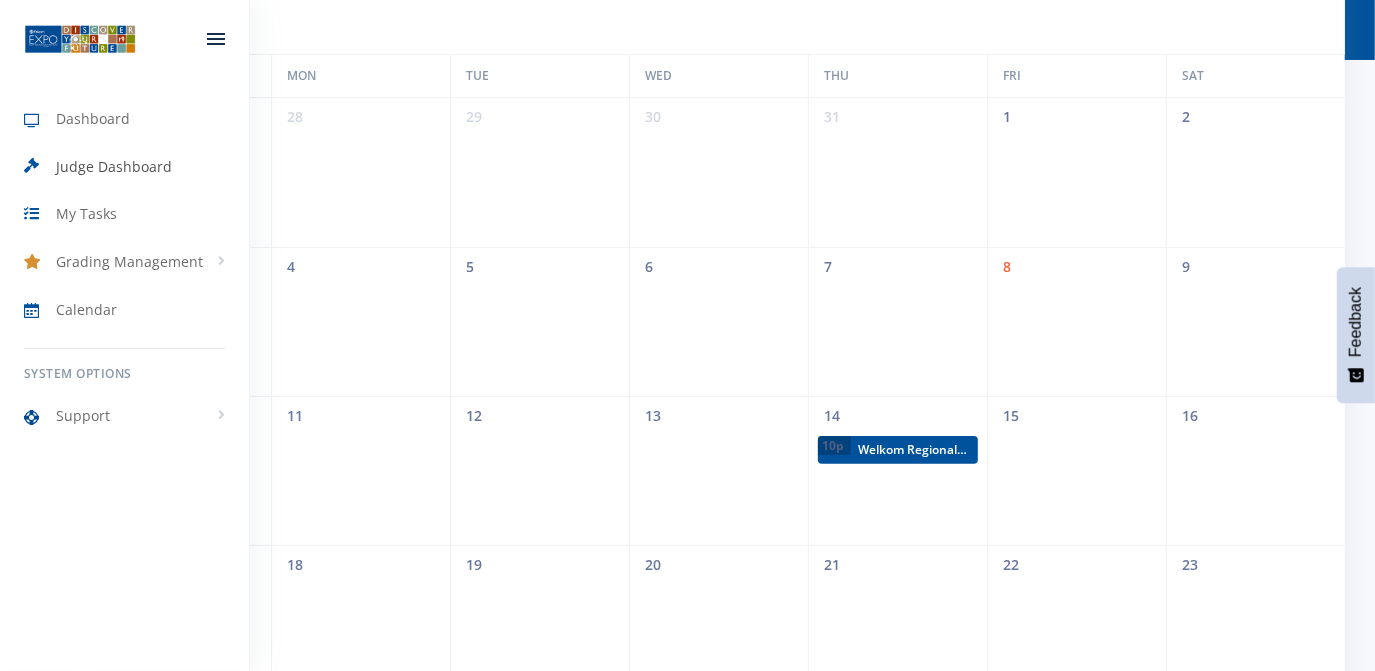 click on "Judge Dashboard" at bounding box center [124, 167] 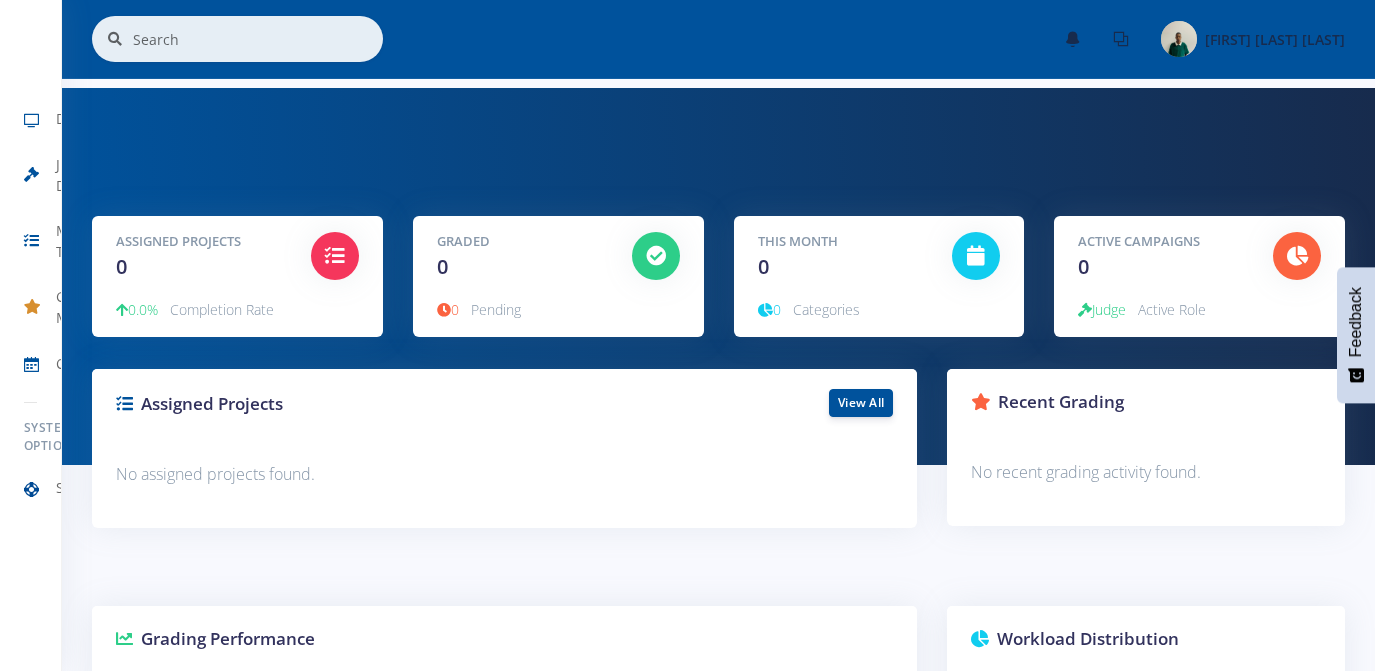 scroll, scrollTop: 0, scrollLeft: 0, axis: both 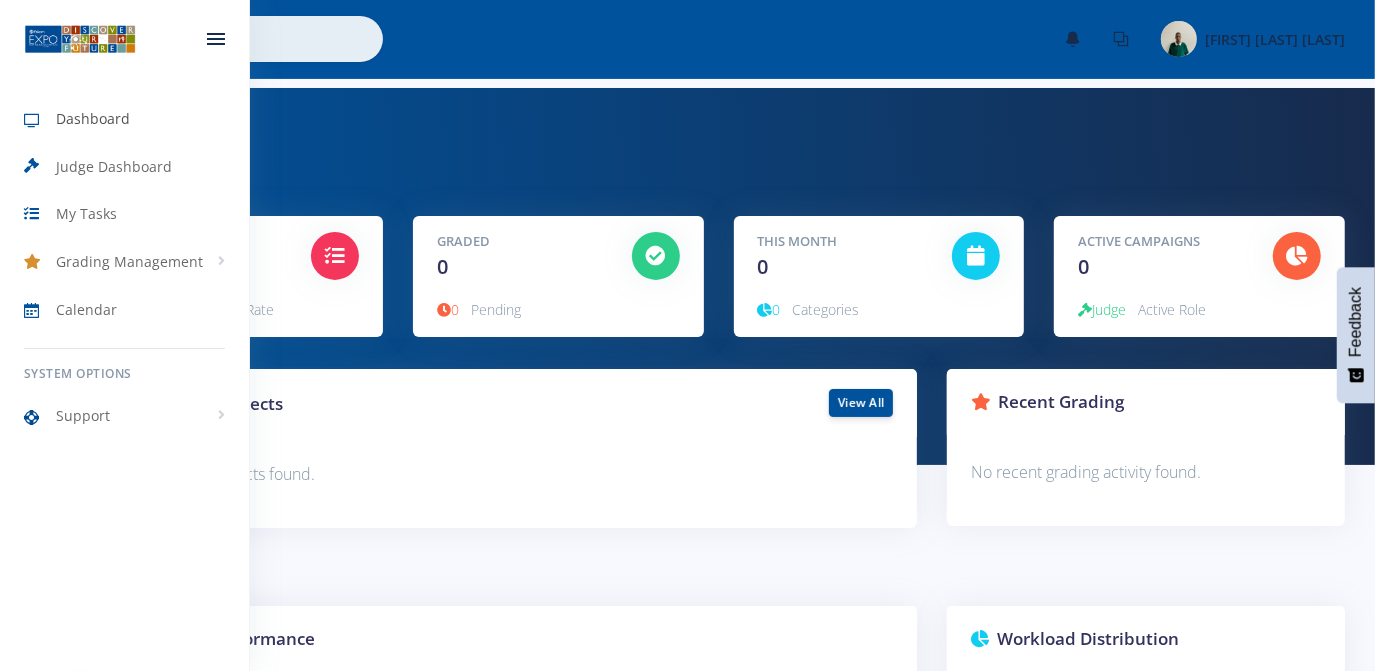 click on "Dashboard" at bounding box center (93, 118) 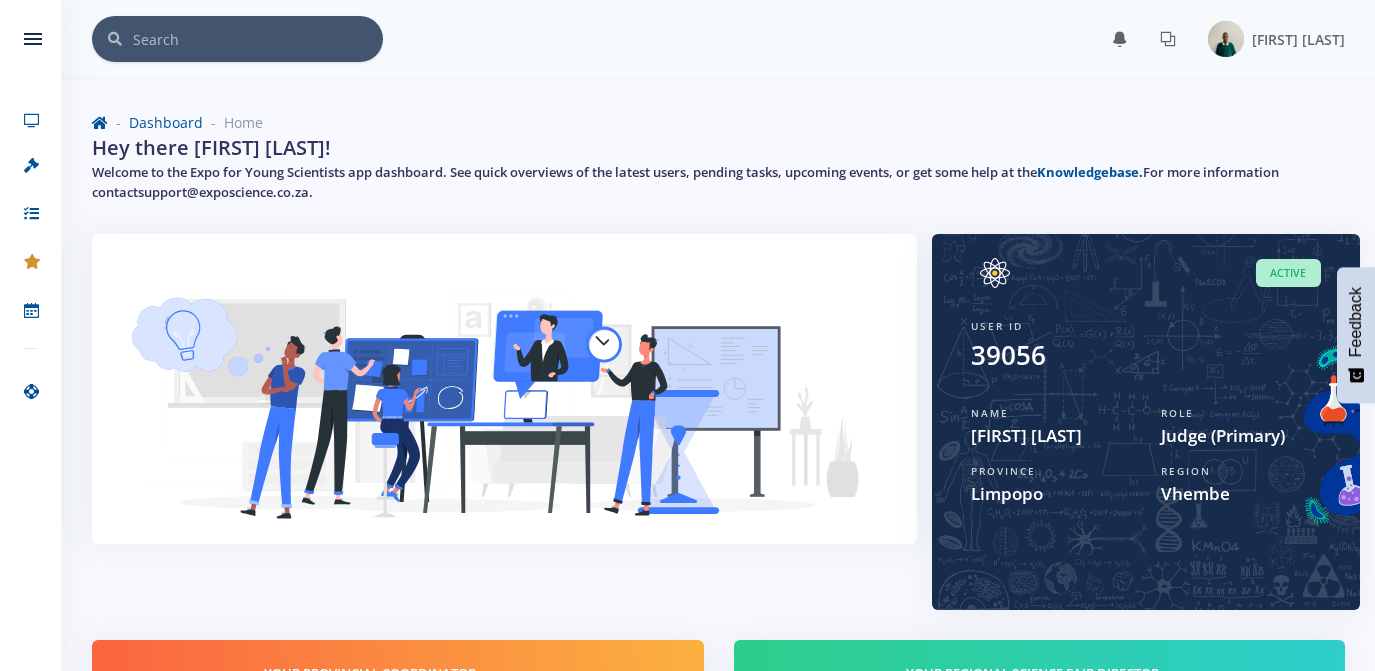 scroll, scrollTop: 0, scrollLeft: 0, axis: both 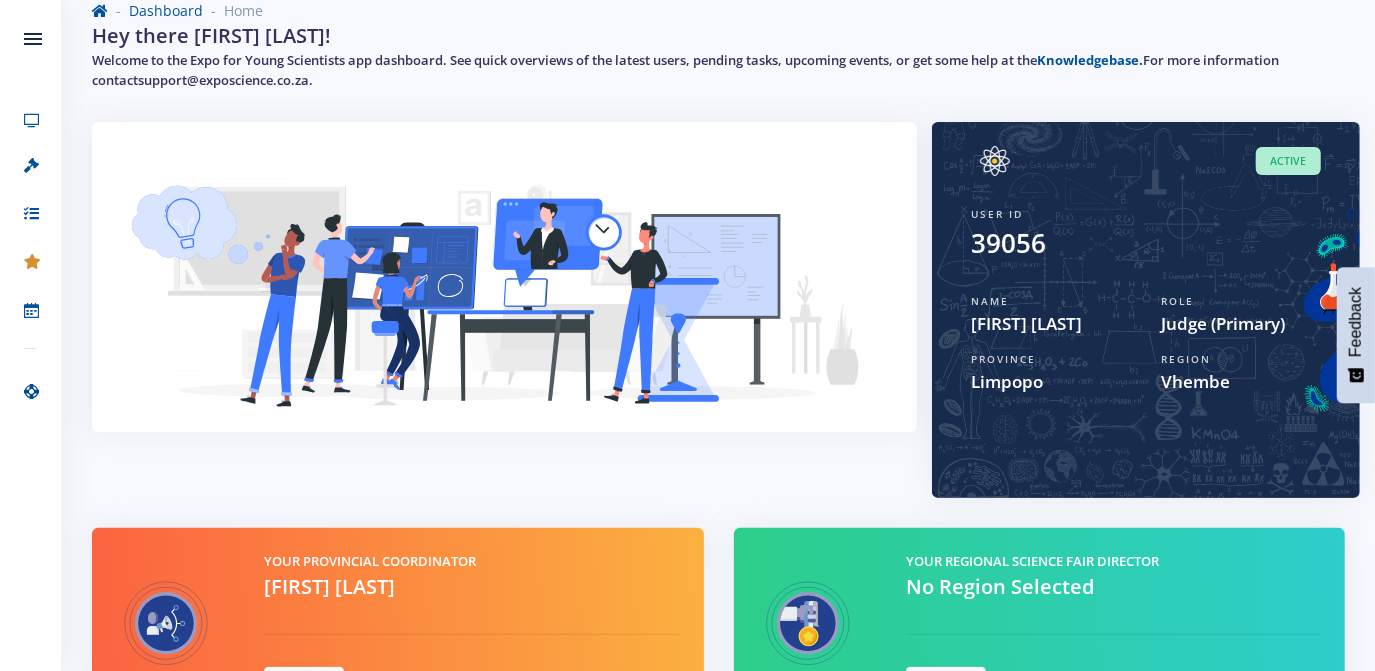 click on "Active
User ID
39056
Name
Muhluri Lesley Baloyi
Role
Judge (Primary)
Province
Limpopo
Region Vhembe" at bounding box center (1146, 274) 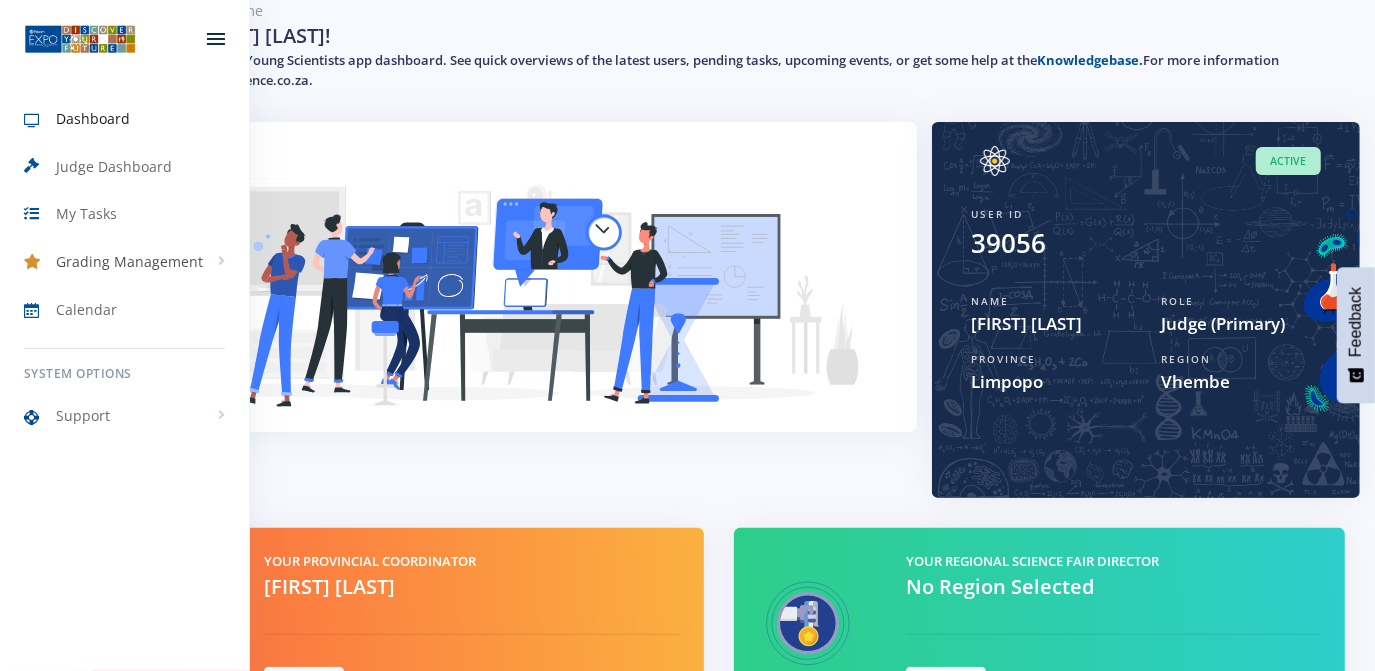 click on "Grading Management" at bounding box center (129, 261) 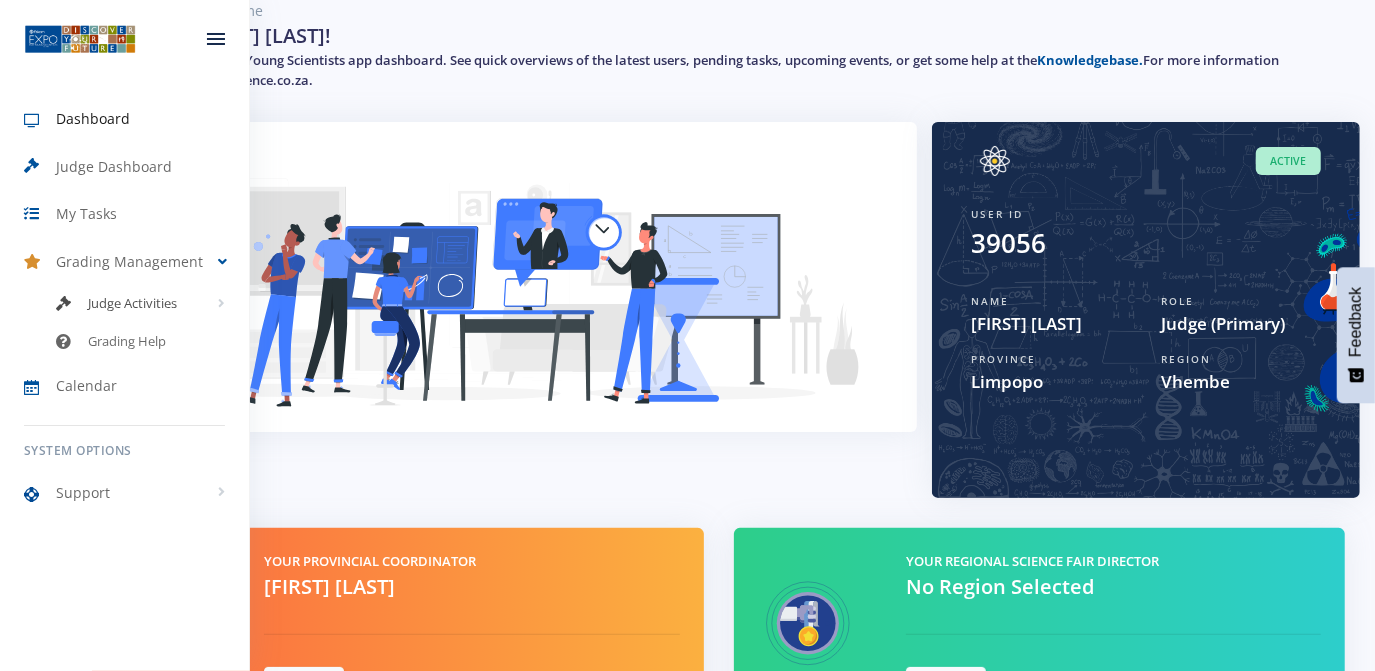 click on "Judge Activities" at bounding box center [132, 304] 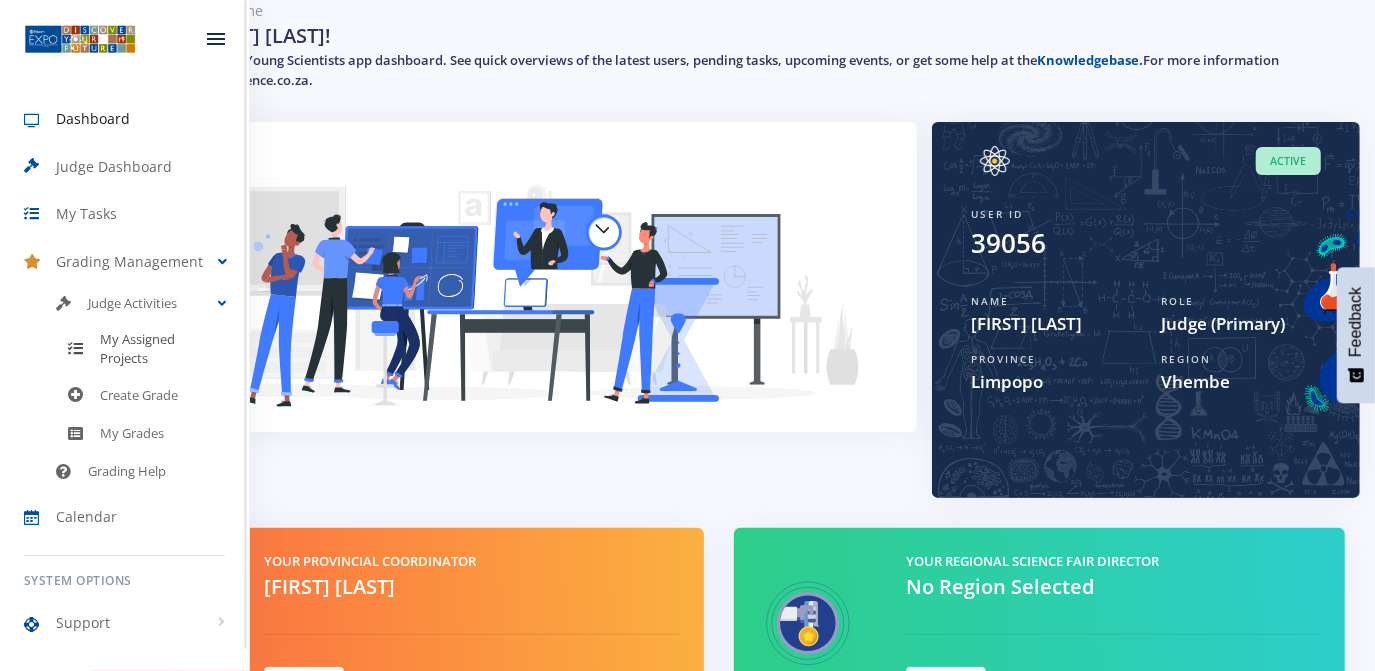 click on "My Assigned Projects" at bounding box center (162, 349) 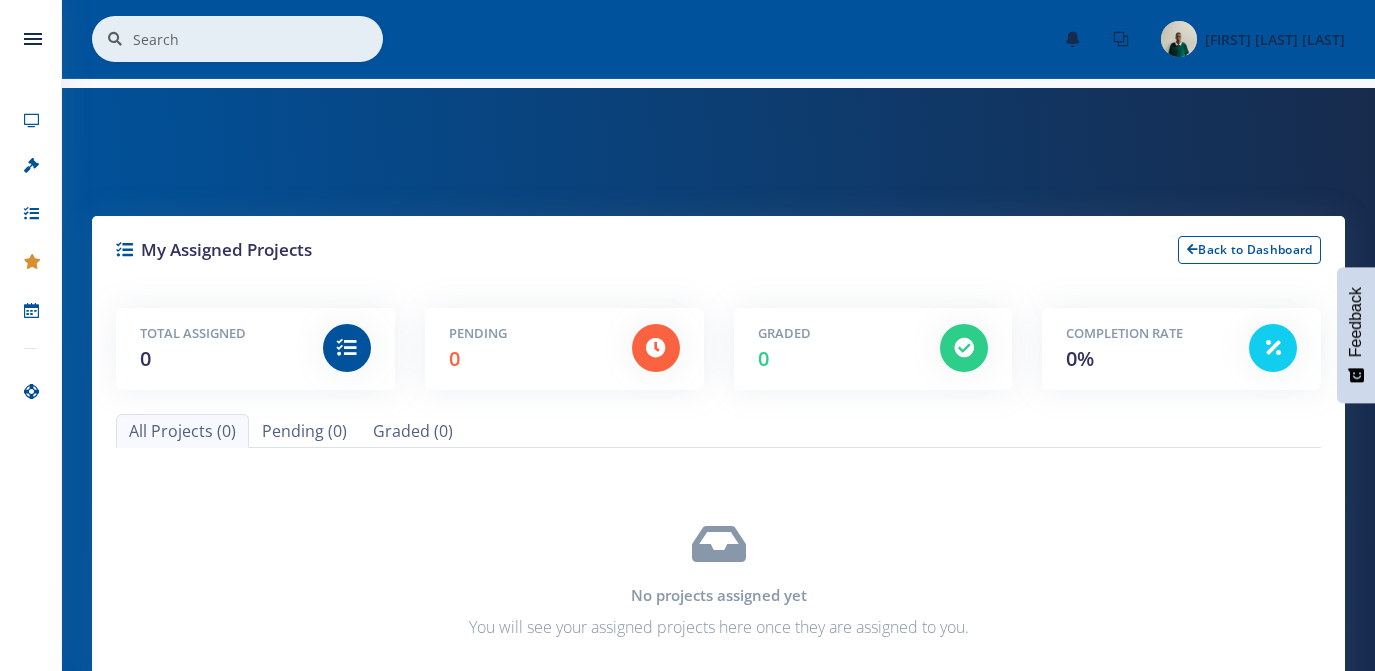 scroll, scrollTop: 0, scrollLeft: 0, axis: both 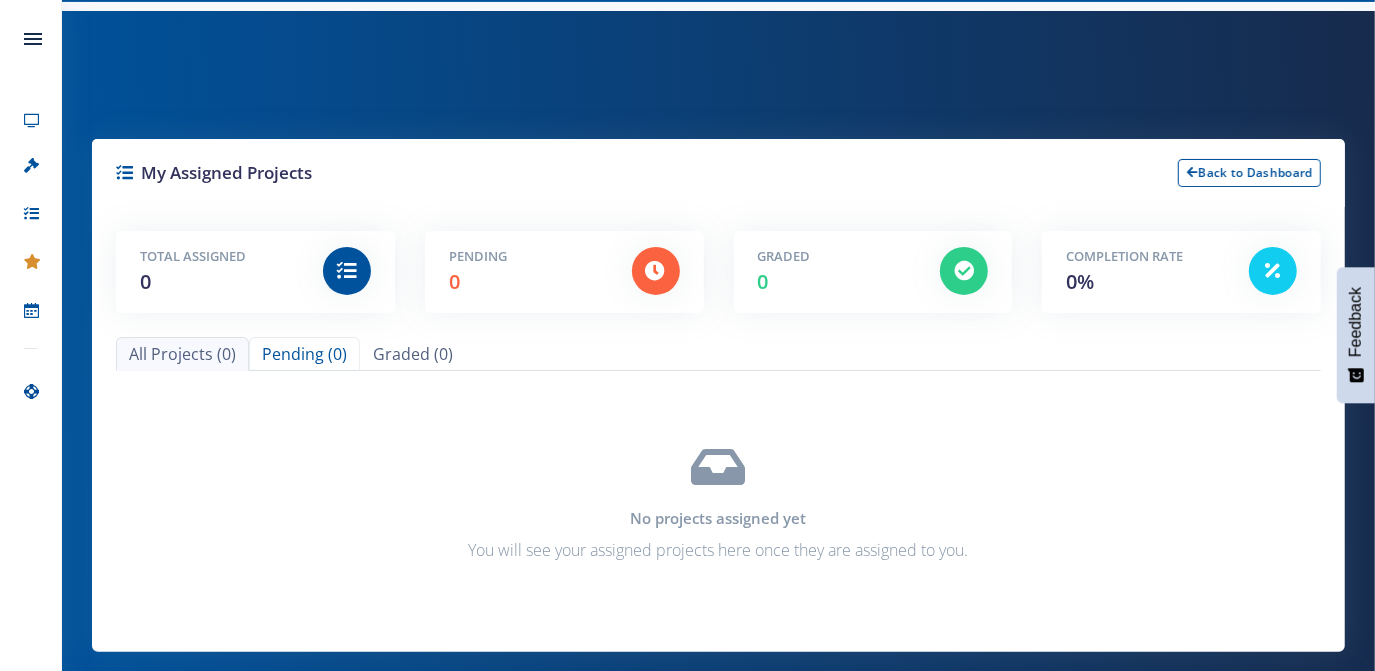 click on "Pending (0)" at bounding box center (304, 354) 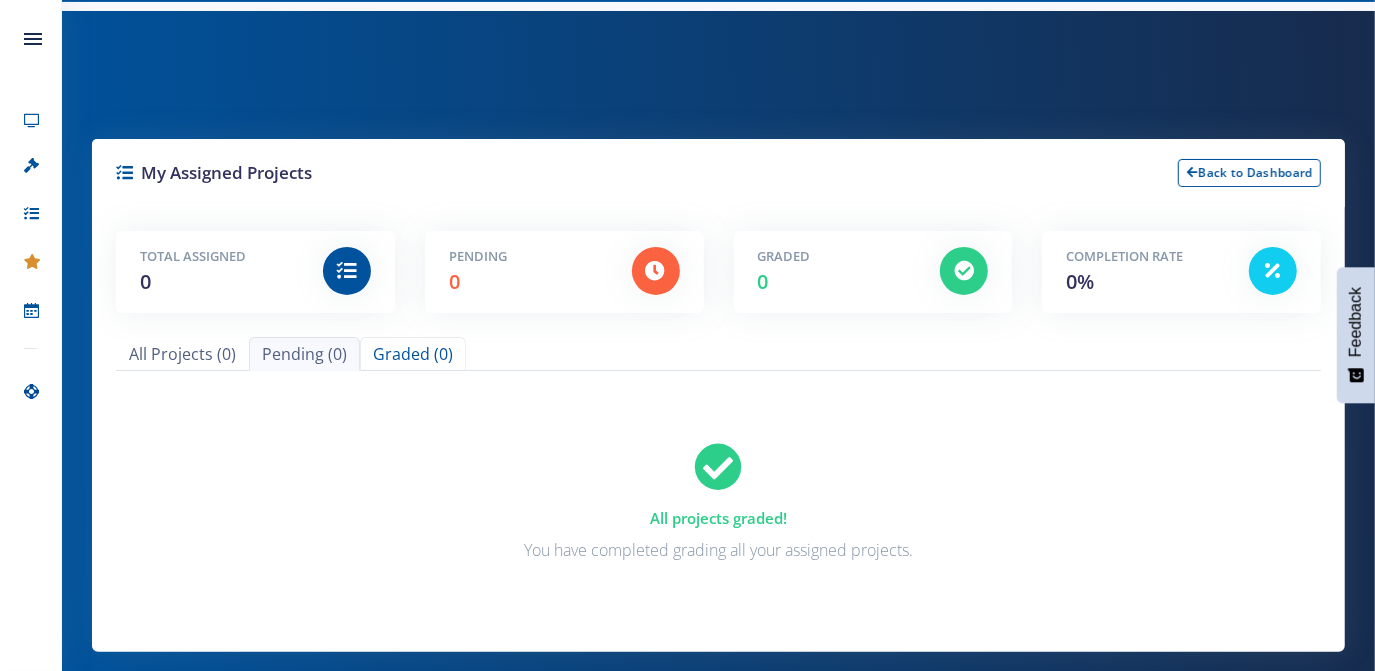 click on "Graded (0)" at bounding box center [413, 354] 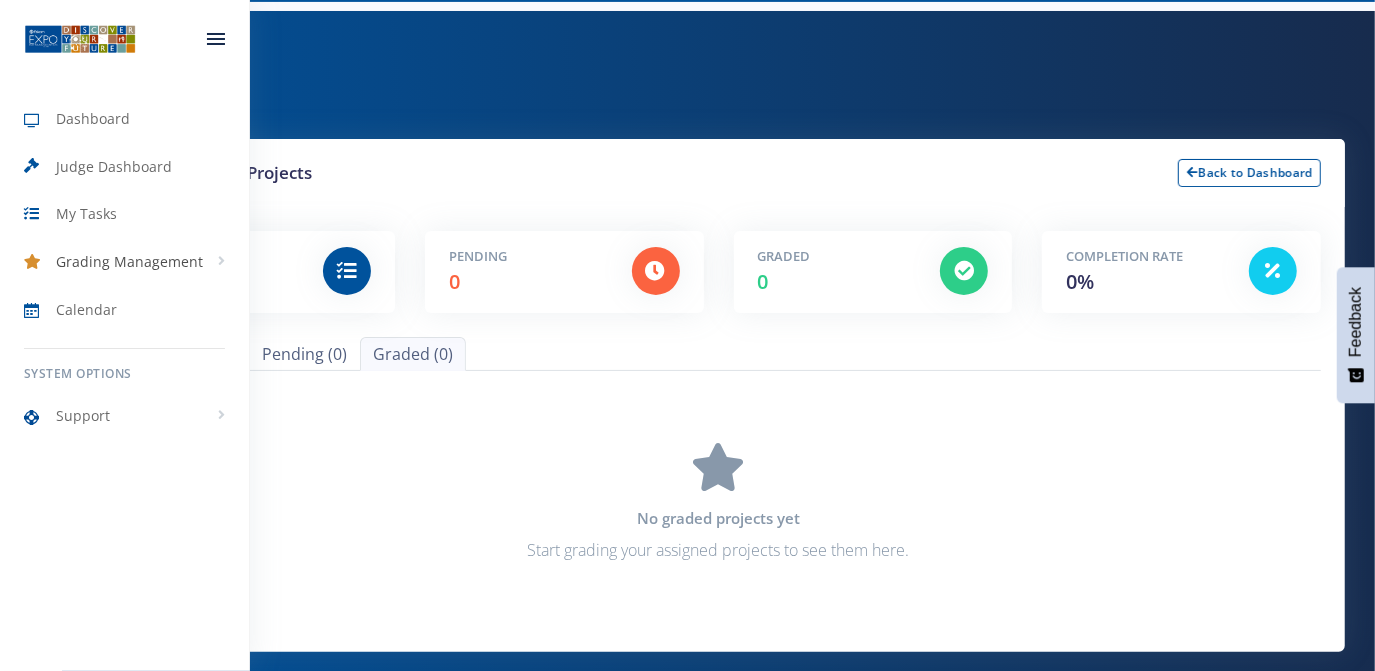 click on "Grading Management" at bounding box center (129, 261) 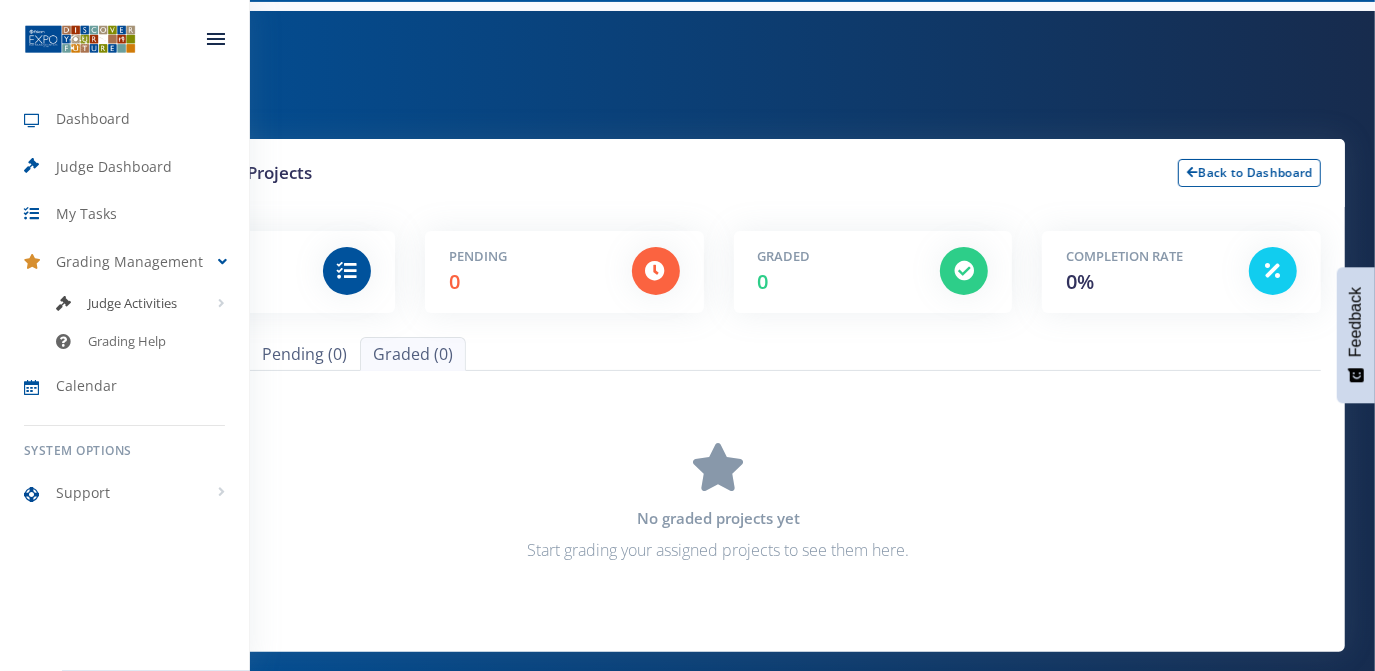 click on "Judge Activities" at bounding box center (132, 304) 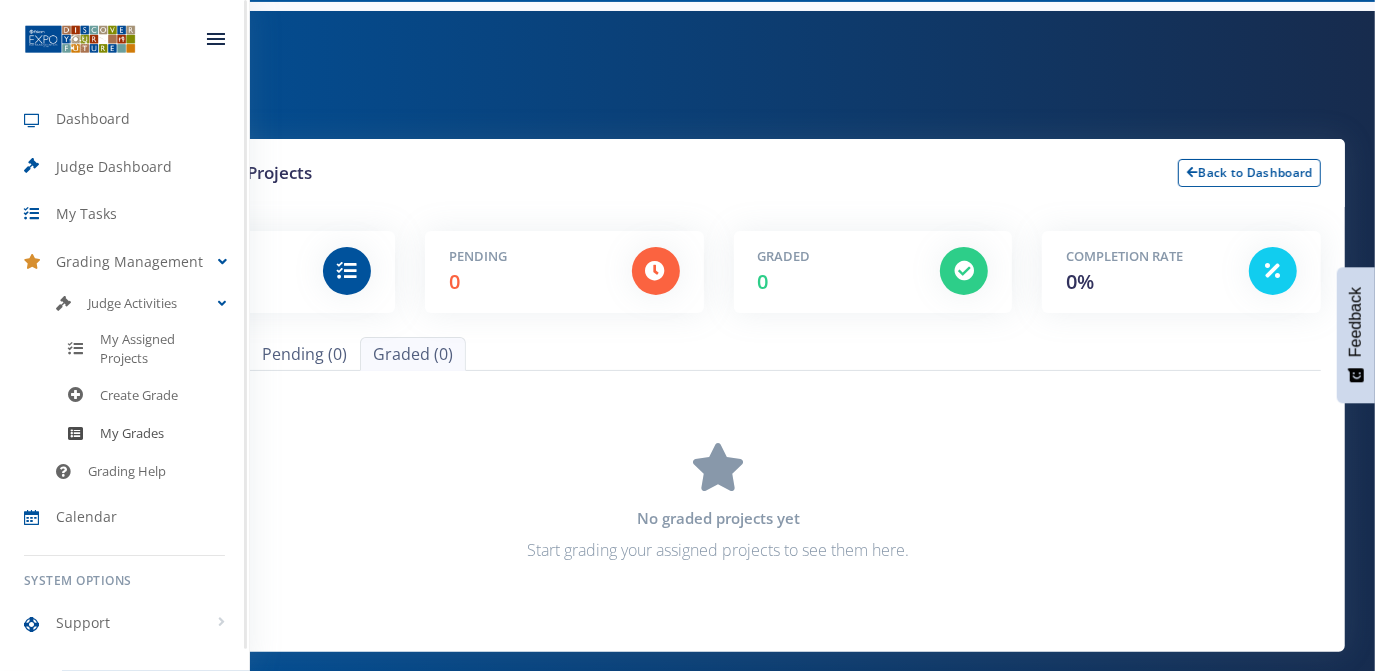 click on "My Grades" at bounding box center (132, 434) 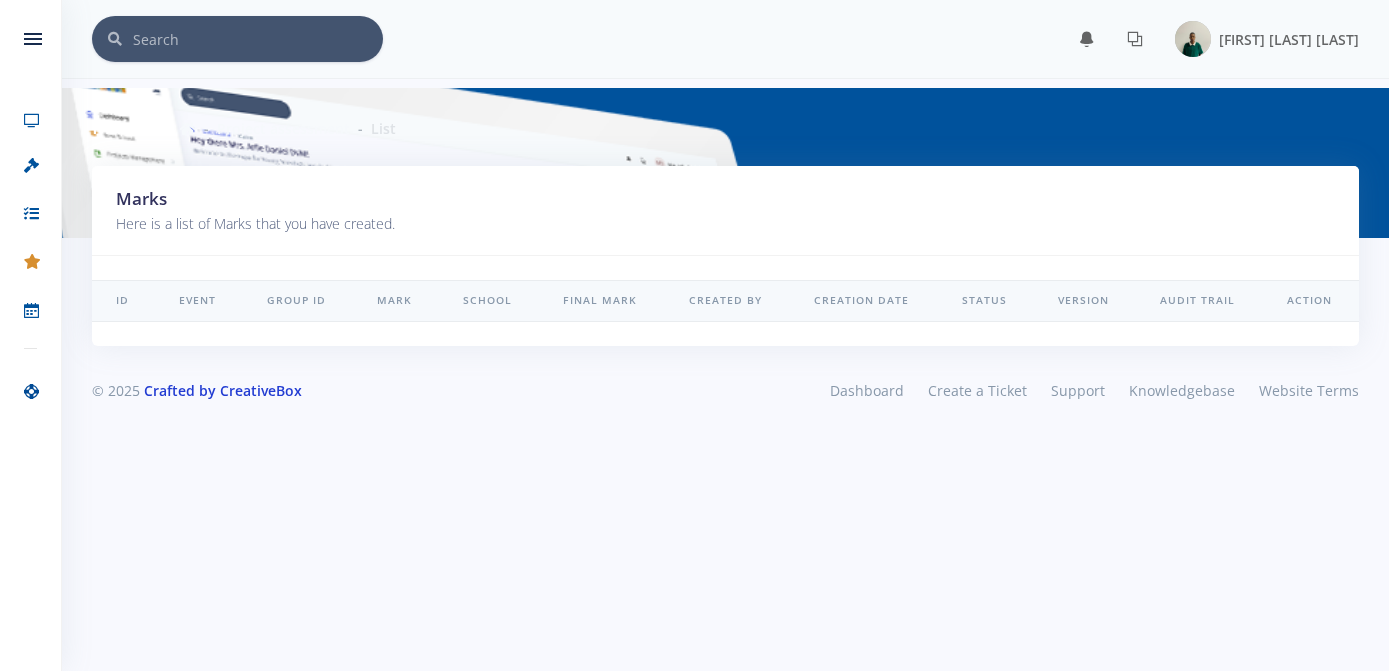 scroll, scrollTop: 0, scrollLeft: 0, axis: both 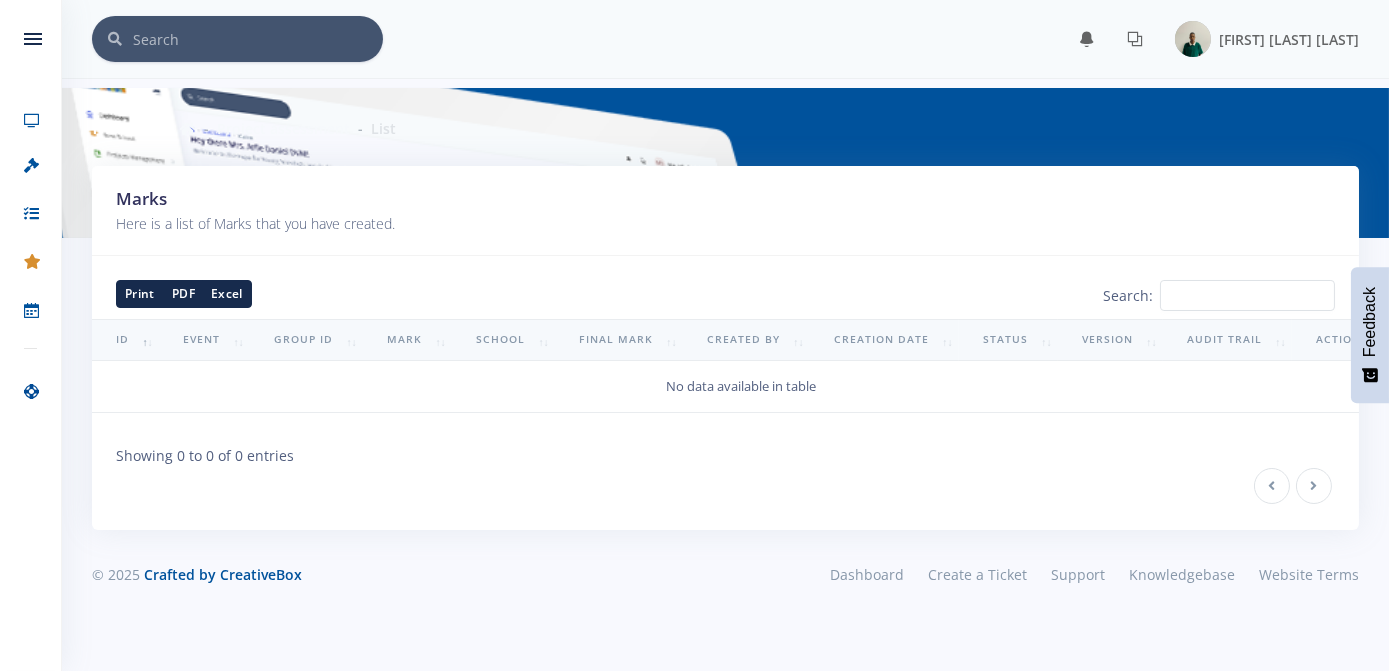 click on "ID" at bounding box center (125, 340) 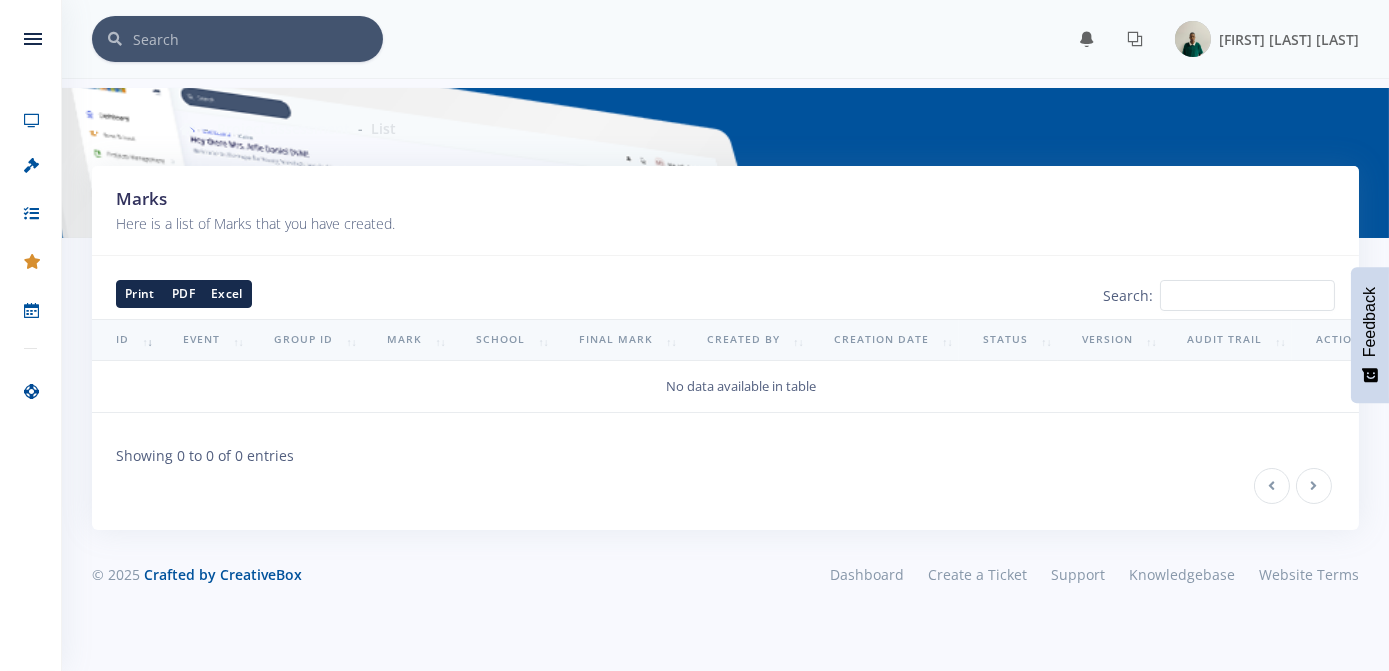 click on "Event" at bounding box center (204, 340) 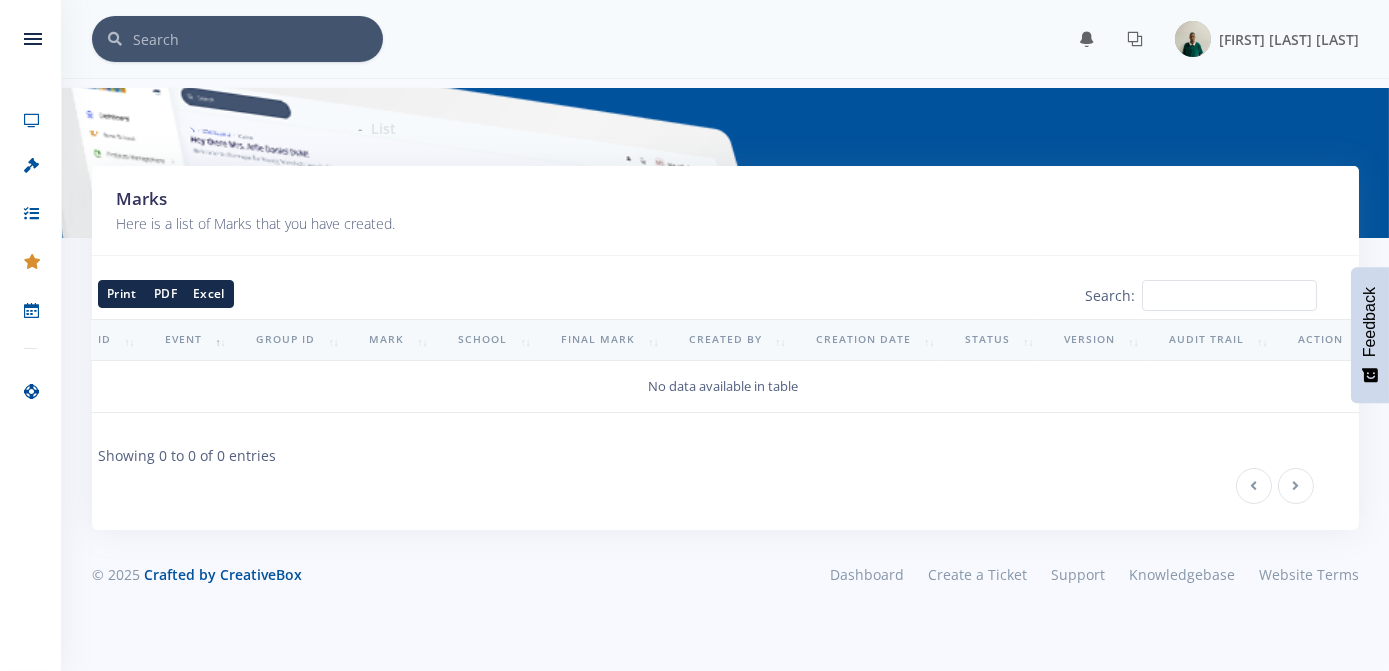 scroll, scrollTop: 0, scrollLeft: 0, axis: both 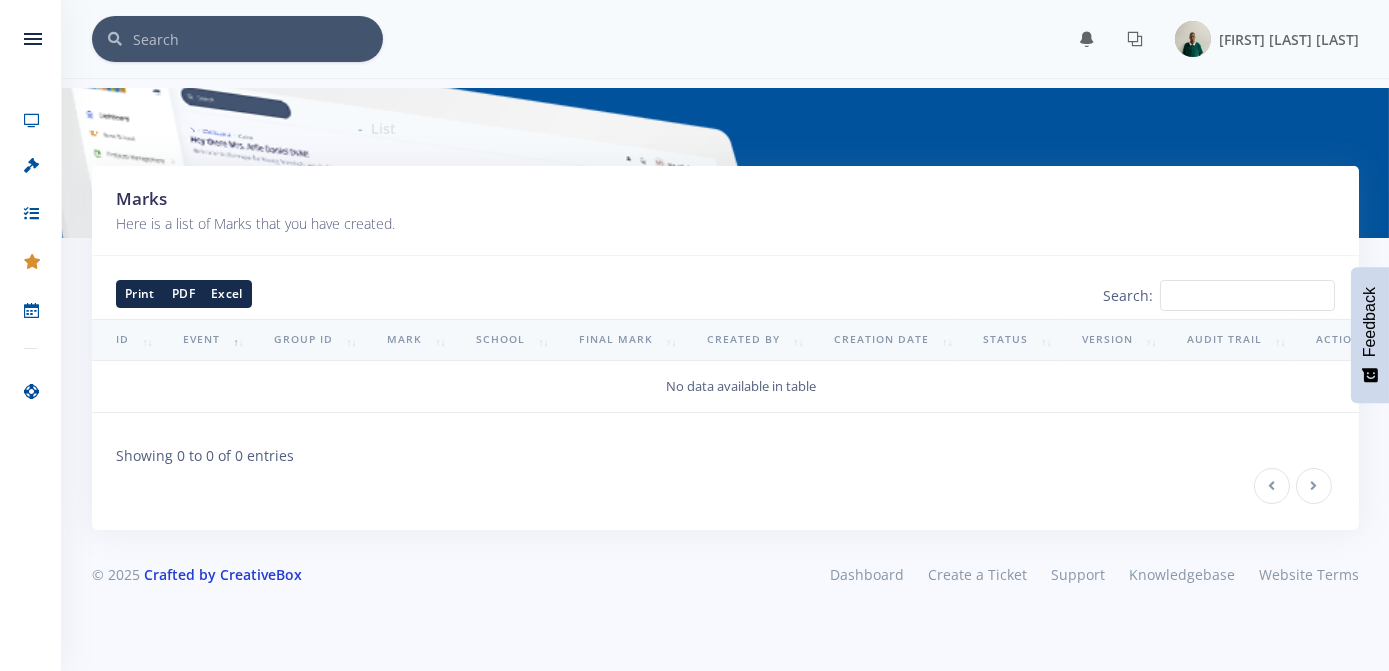 click on "Crafted by CreativeBox" at bounding box center [223, 574] 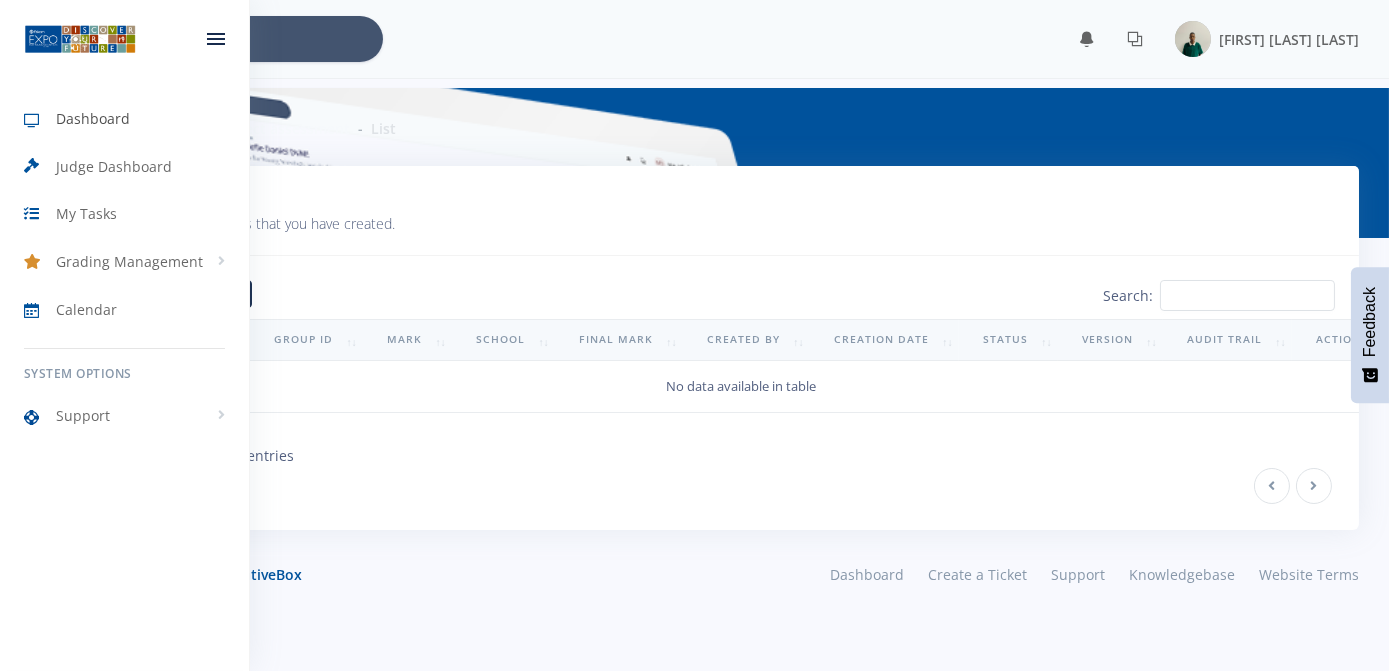 click on "Dashboard" at bounding box center (93, 118) 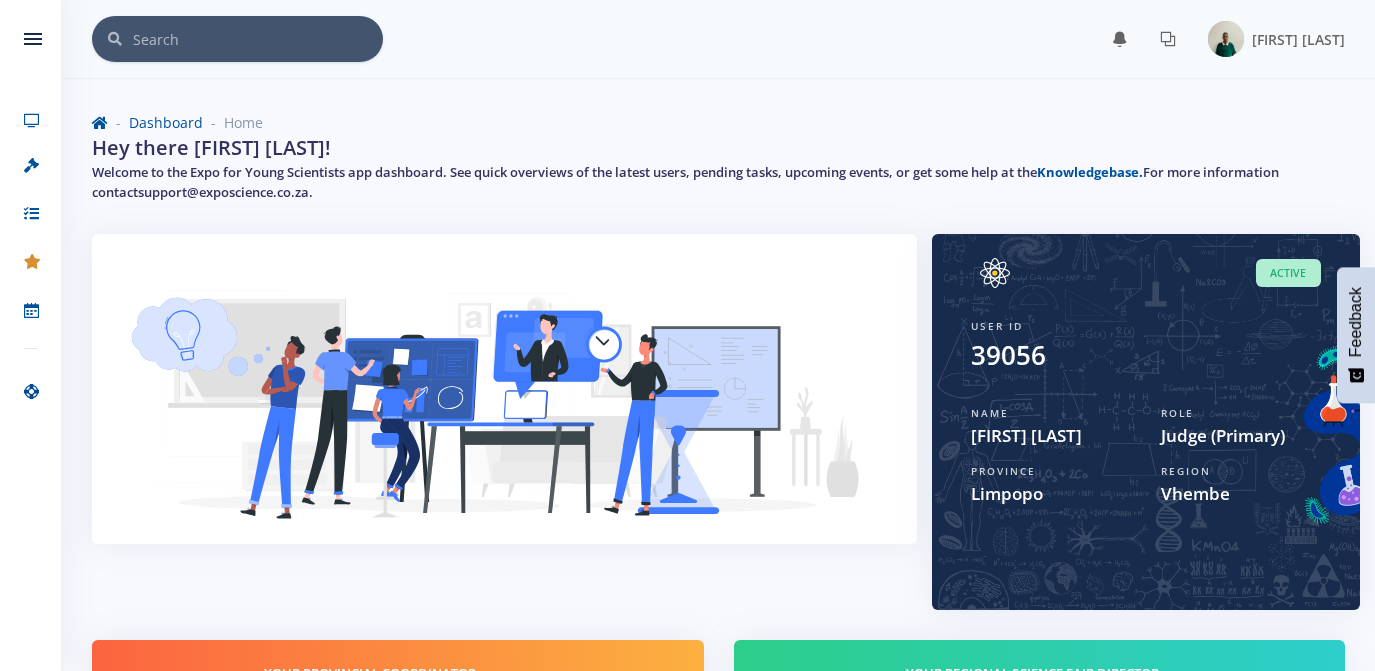 scroll, scrollTop: 0, scrollLeft: 0, axis: both 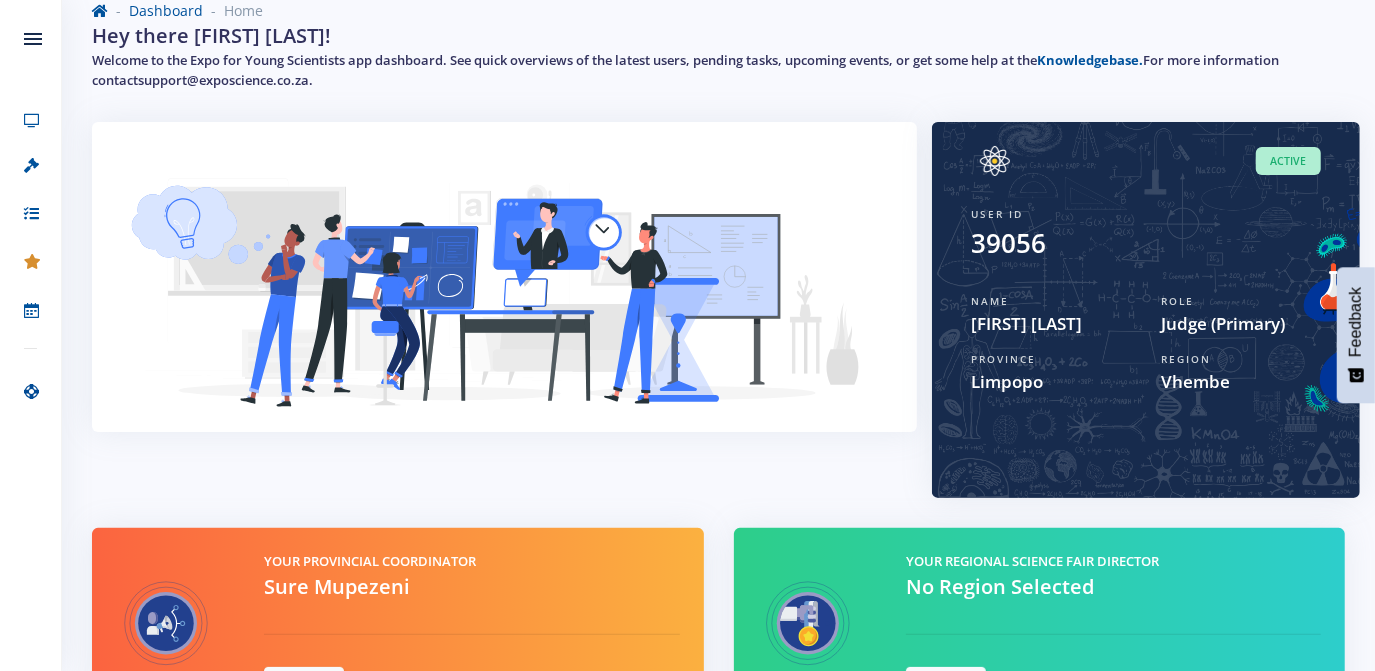 click on "Province
[PROVINCE]" at bounding box center [1051, 374] 